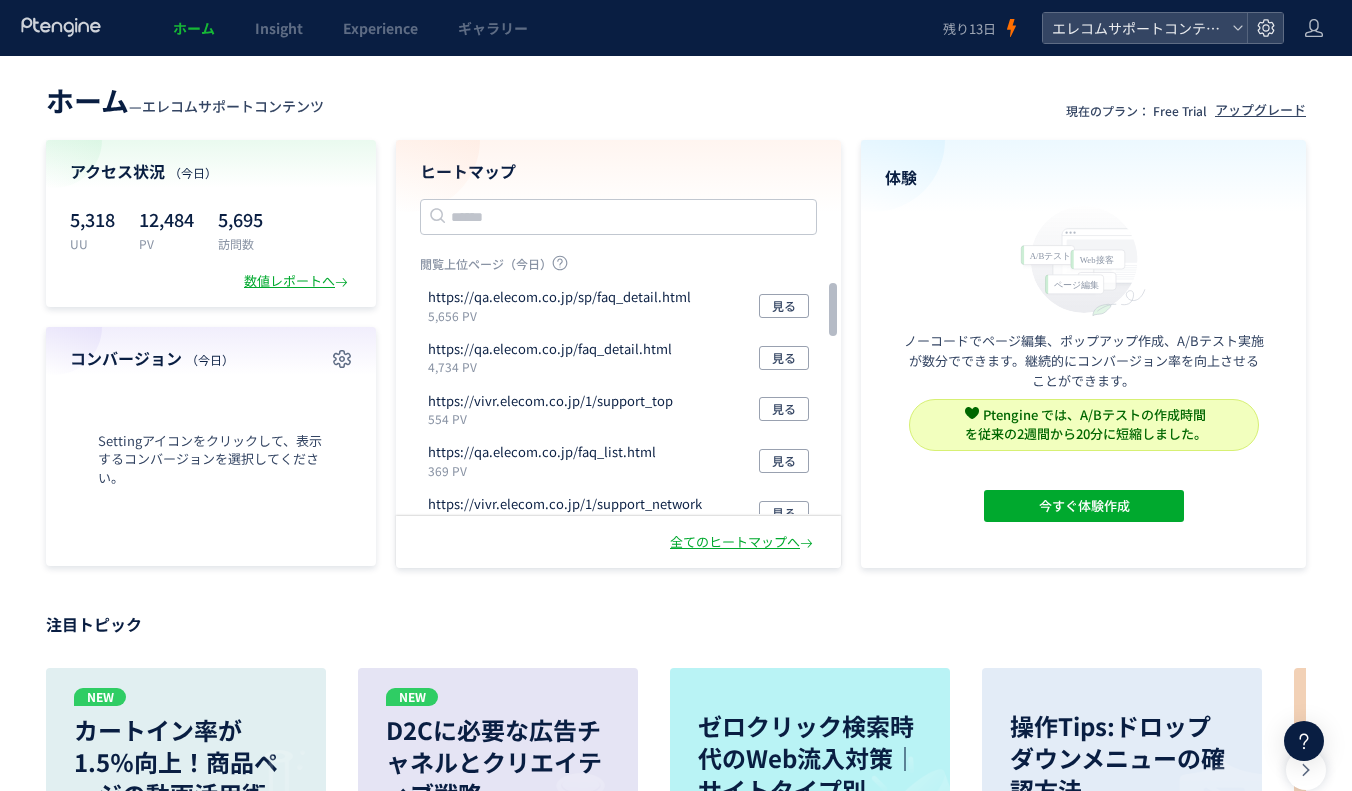 scroll, scrollTop: 0, scrollLeft: 0, axis: both 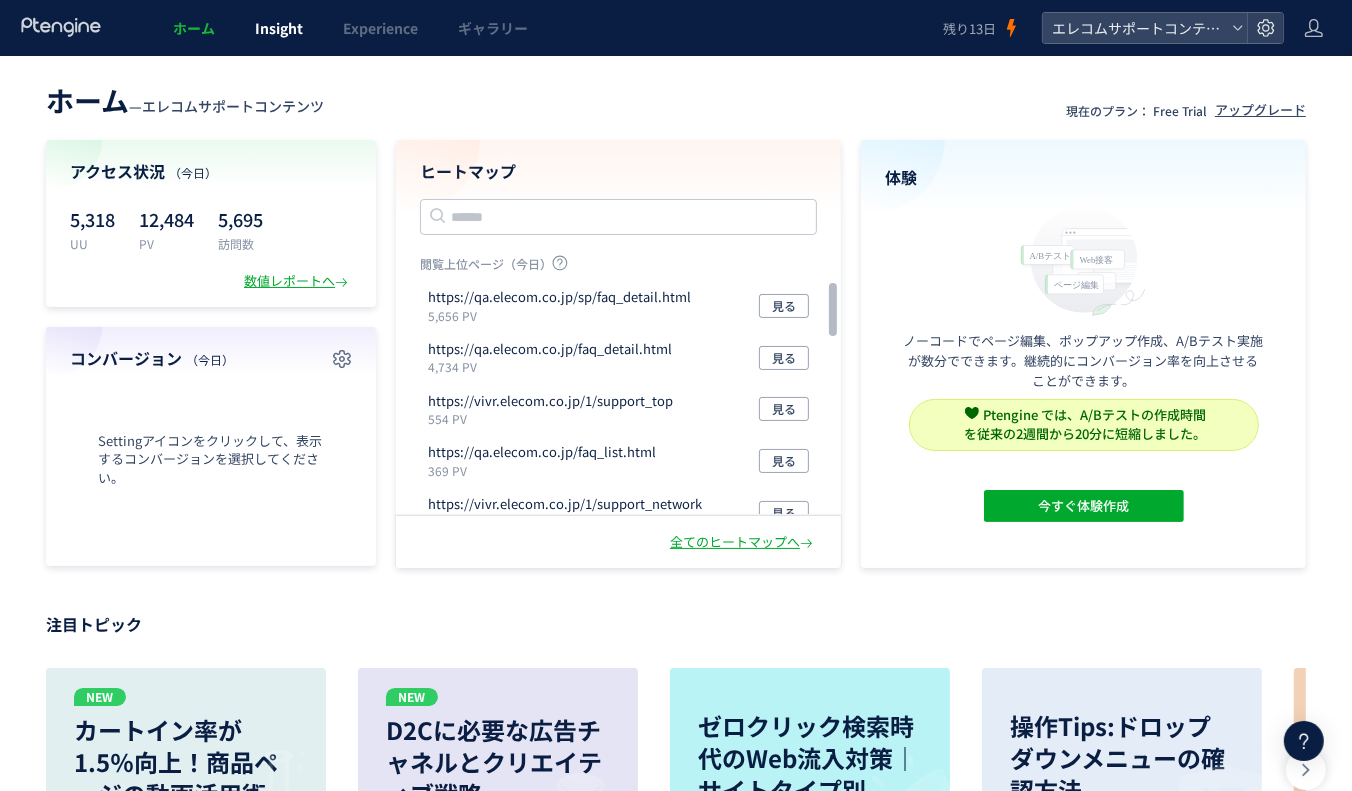 click on "Insight" at bounding box center [279, 28] 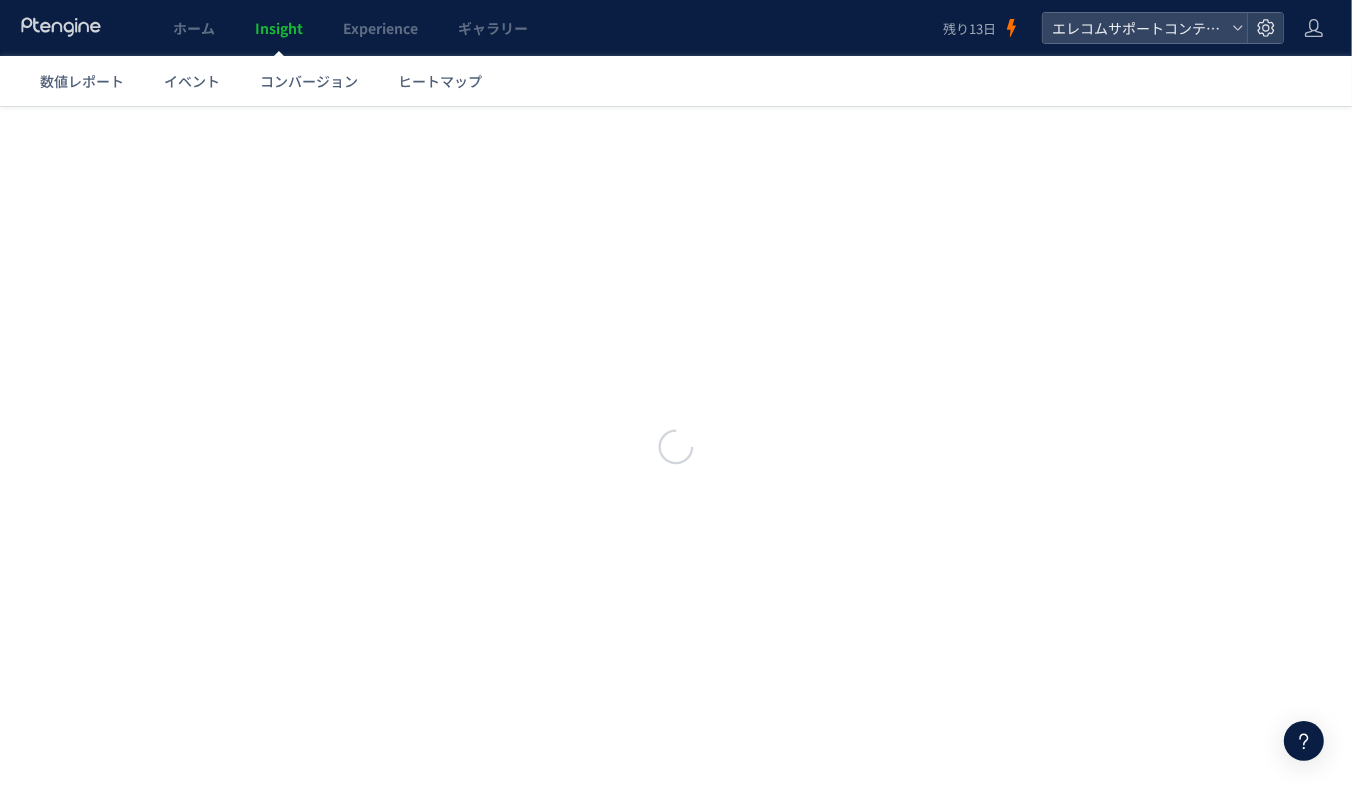 scroll, scrollTop: 0, scrollLeft: 0, axis: both 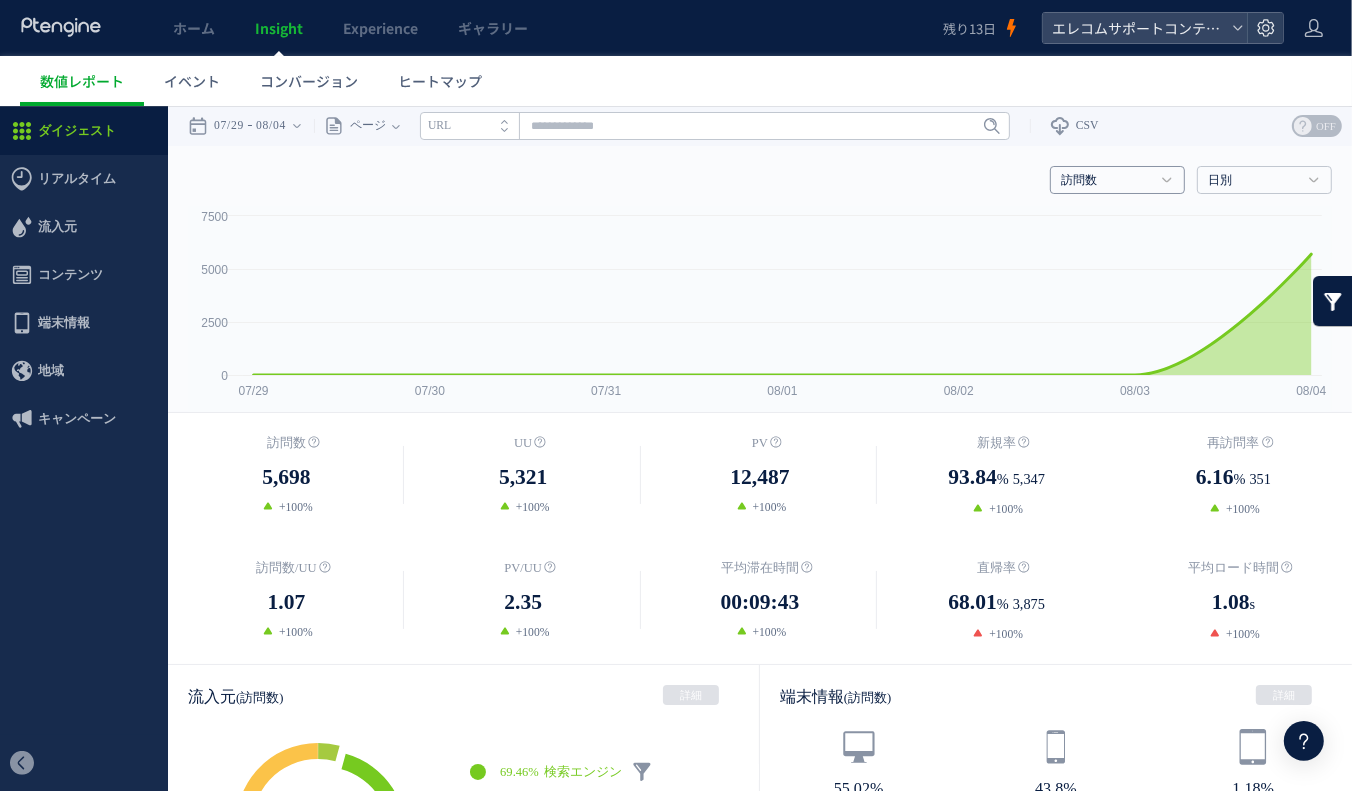 click on "訪問数" at bounding box center [1117, 179] 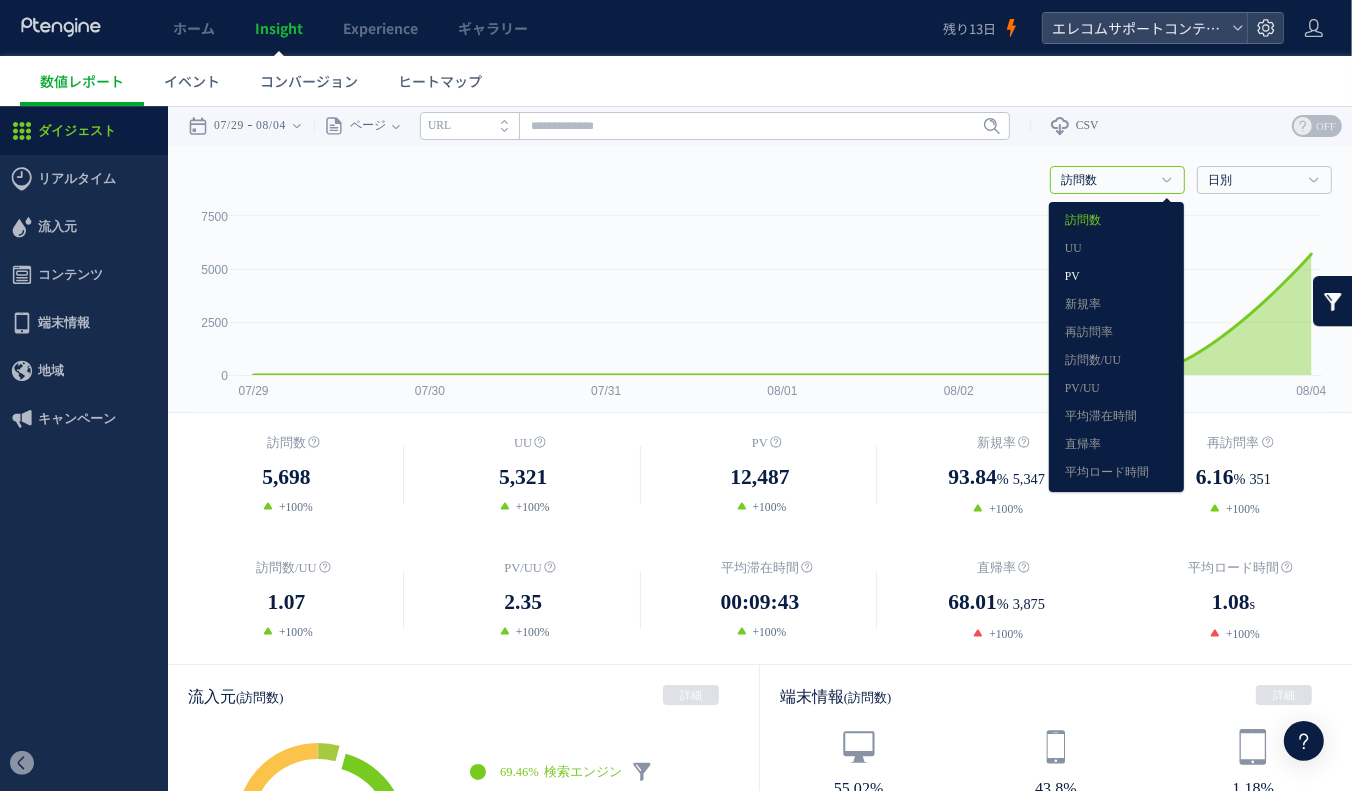 click on "PV" at bounding box center [1116, 276] 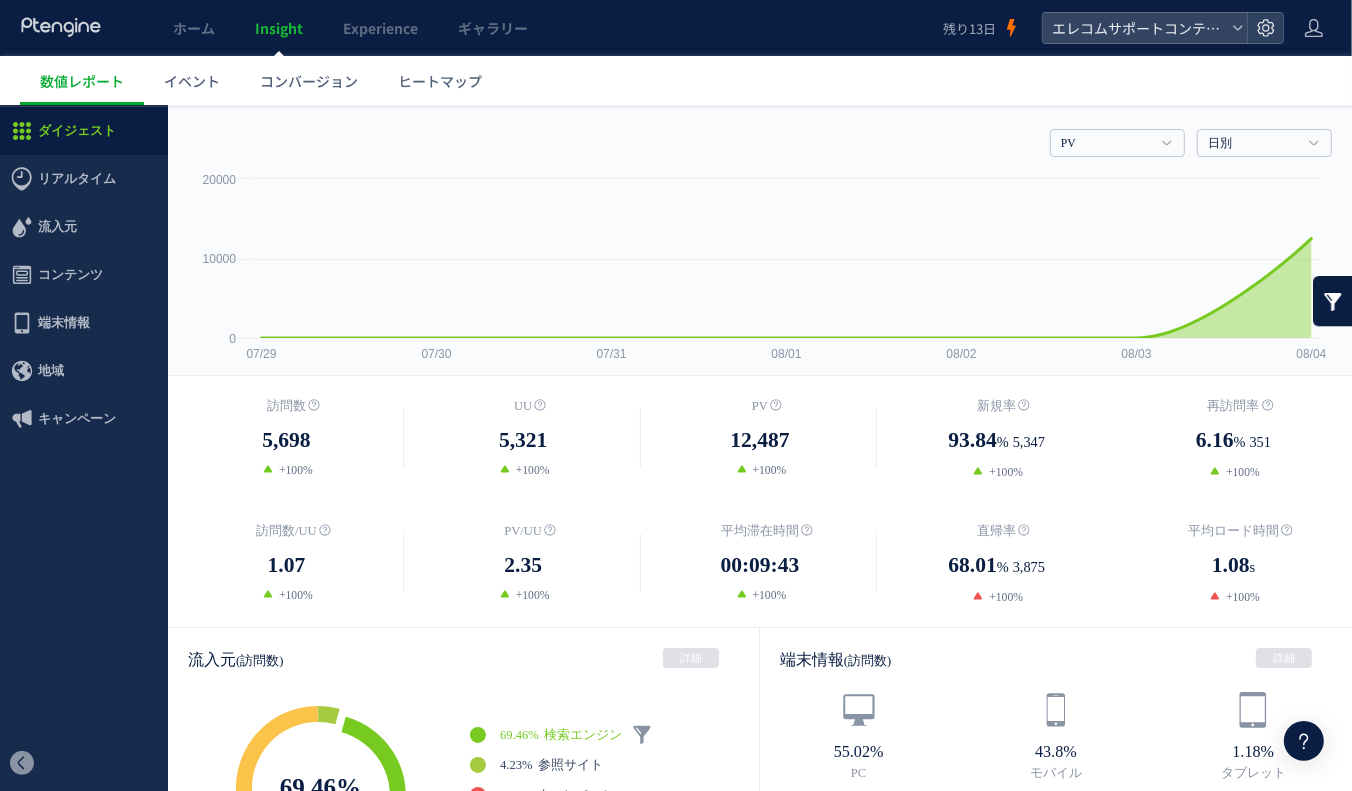 scroll, scrollTop: 0, scrollLeft: 0, axis: both 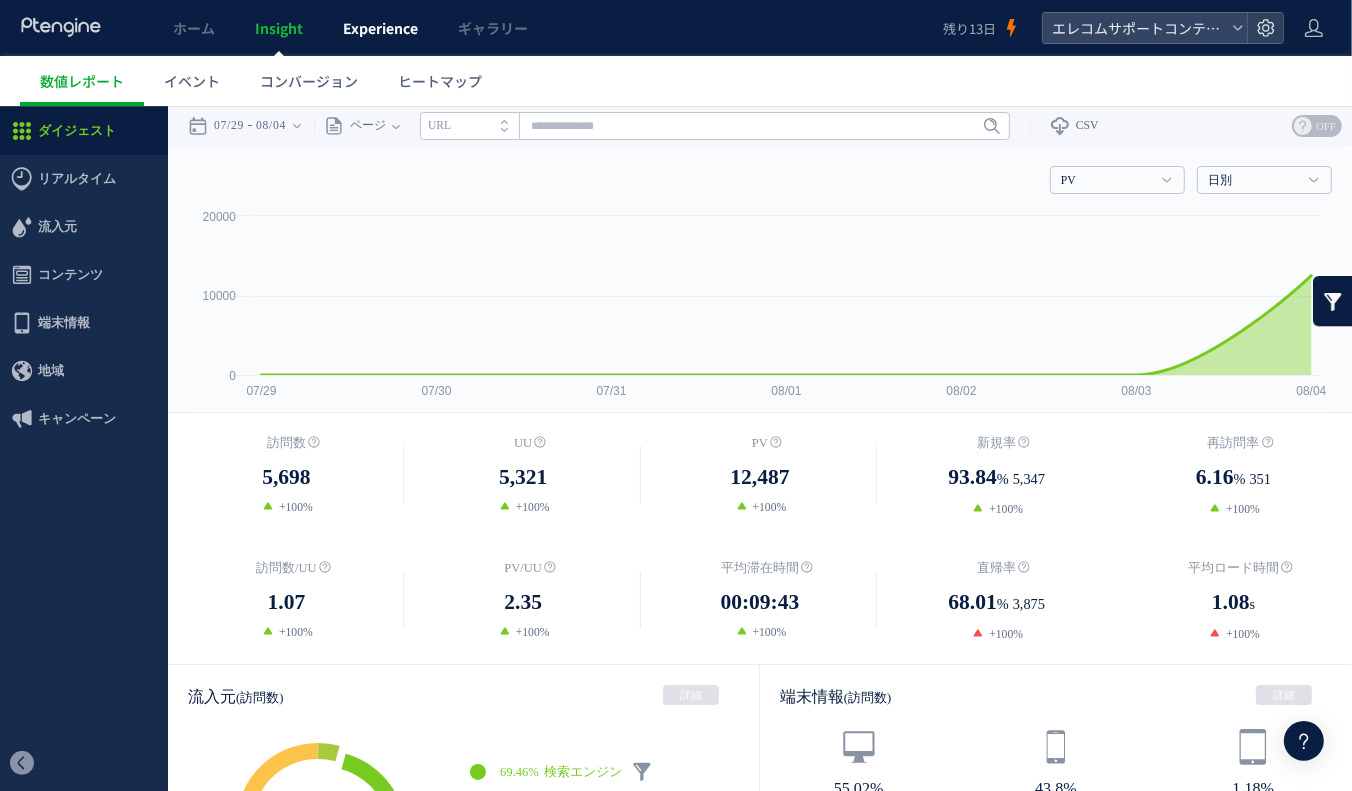 click on "Experience" at bounding box center (380, 28) 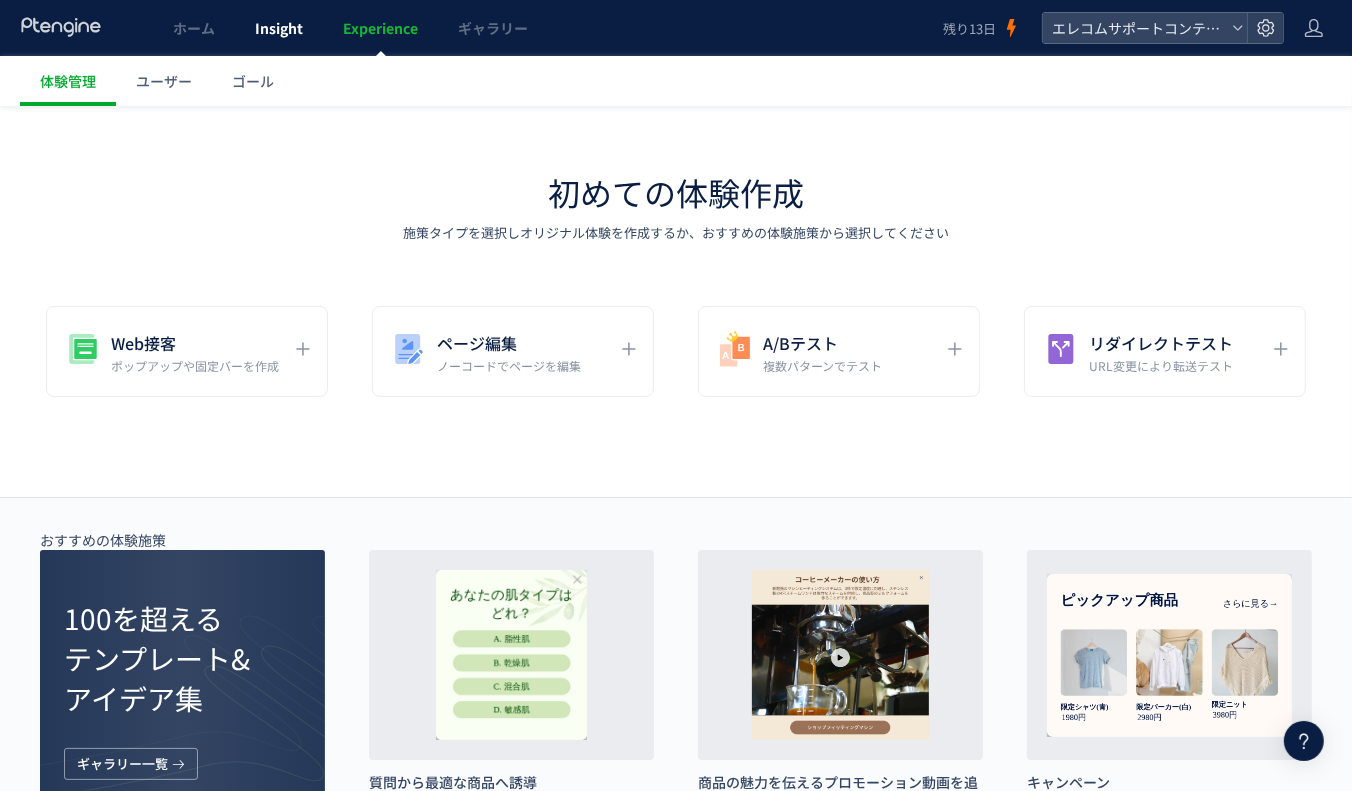click on "Insight" at bounding box center (279, 28) 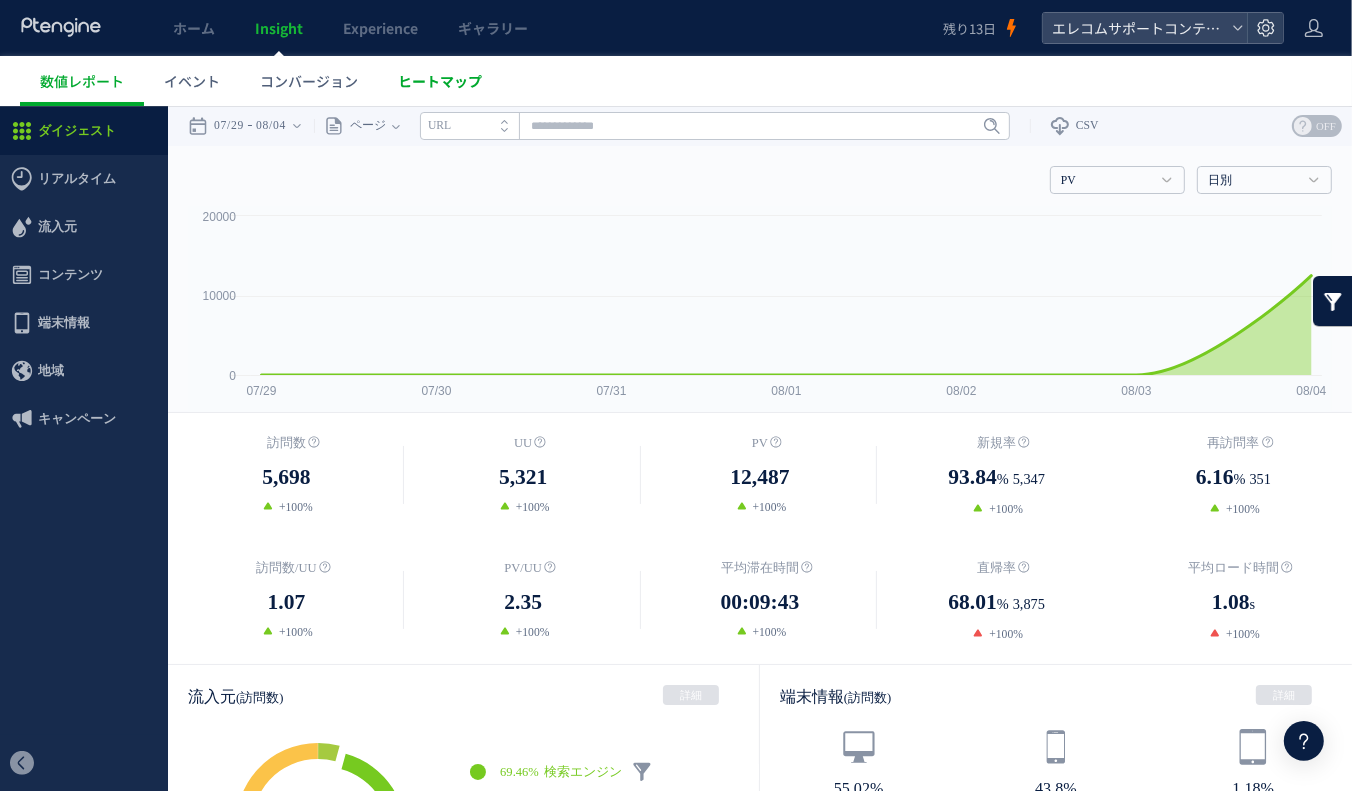 click on "ヒートマップ" at bounding box center [440, 81] 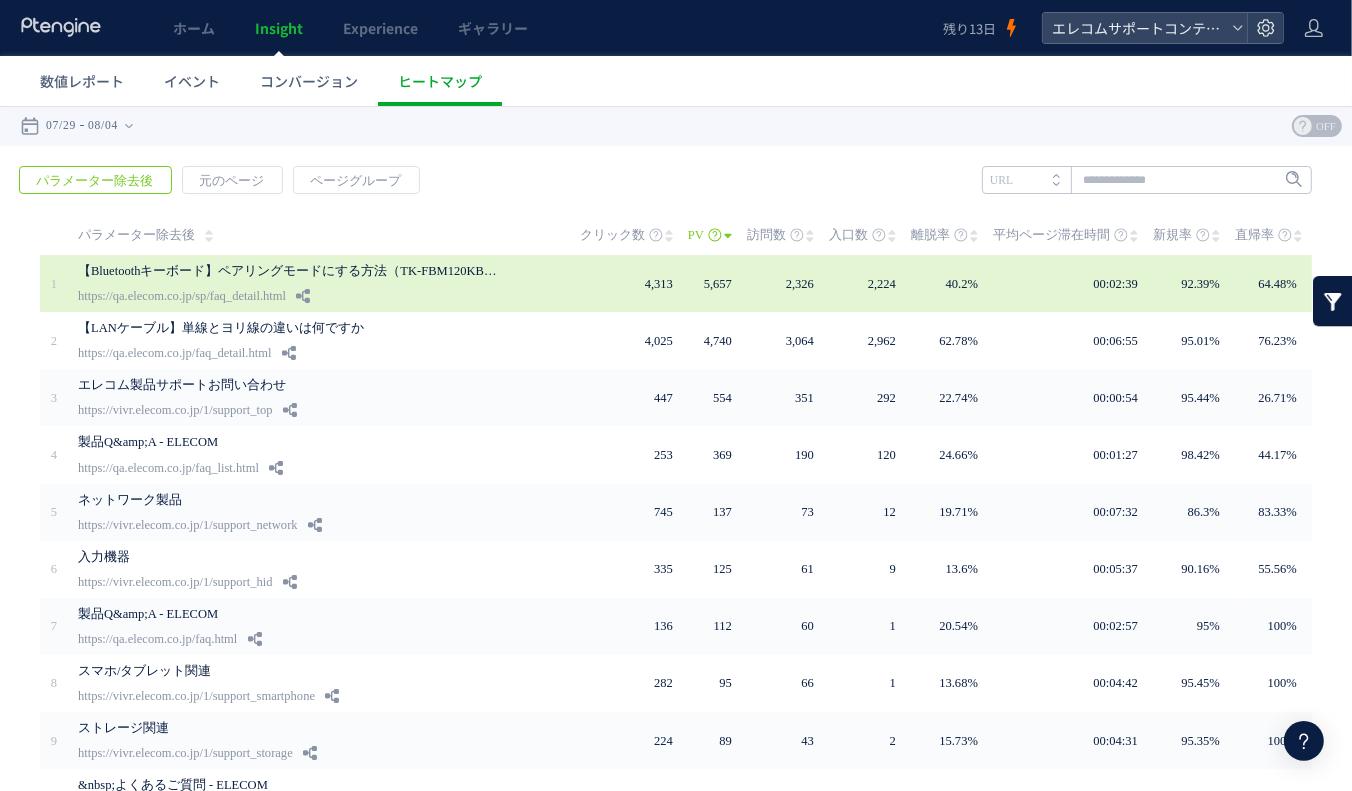 click on "【Bluetoothキーボード】ペアリングモードにする方法（TK-FBM120KBKシリ...
https://qa.elecom.co.jp/sp/faq_detail.html" at bounding box center [315, 282] 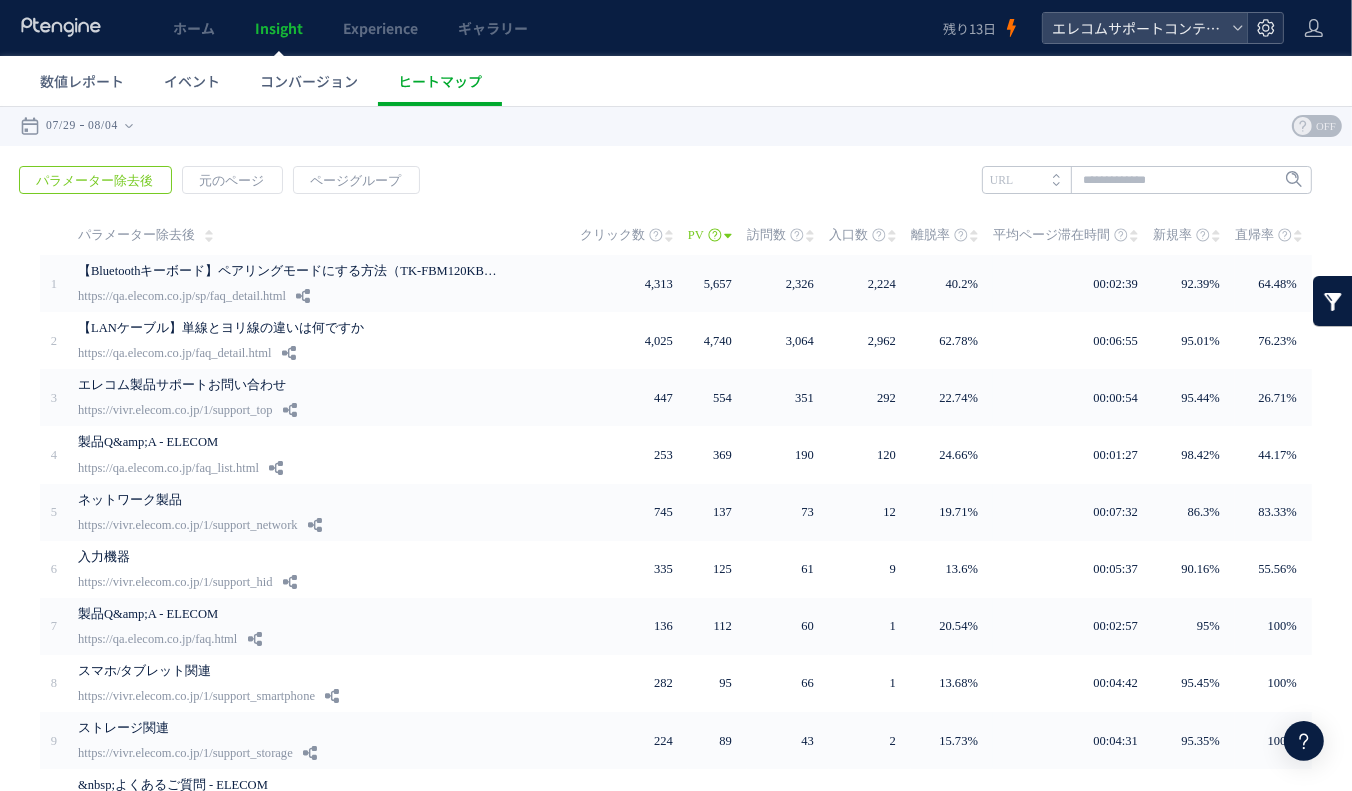 click 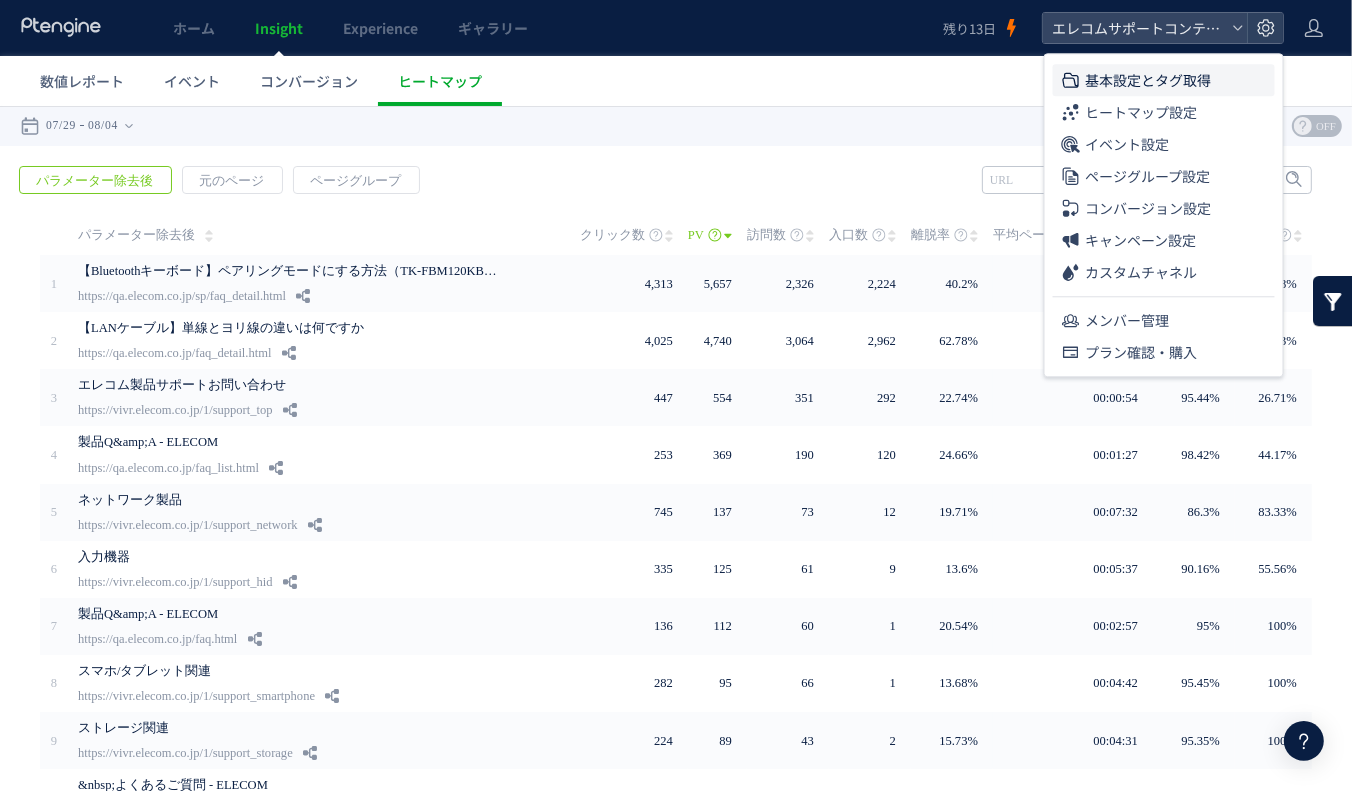 click on "基本設定とタグ取得" 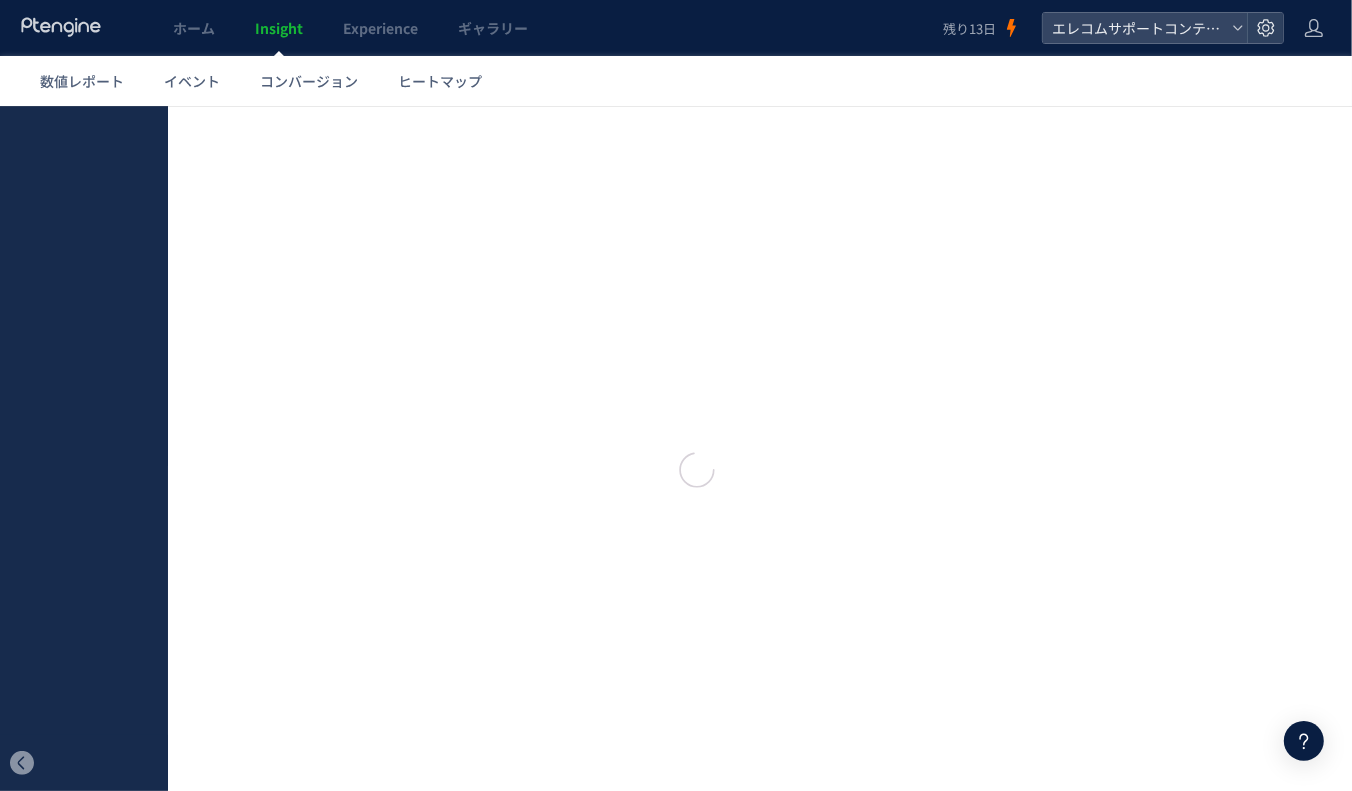 type on "**********" 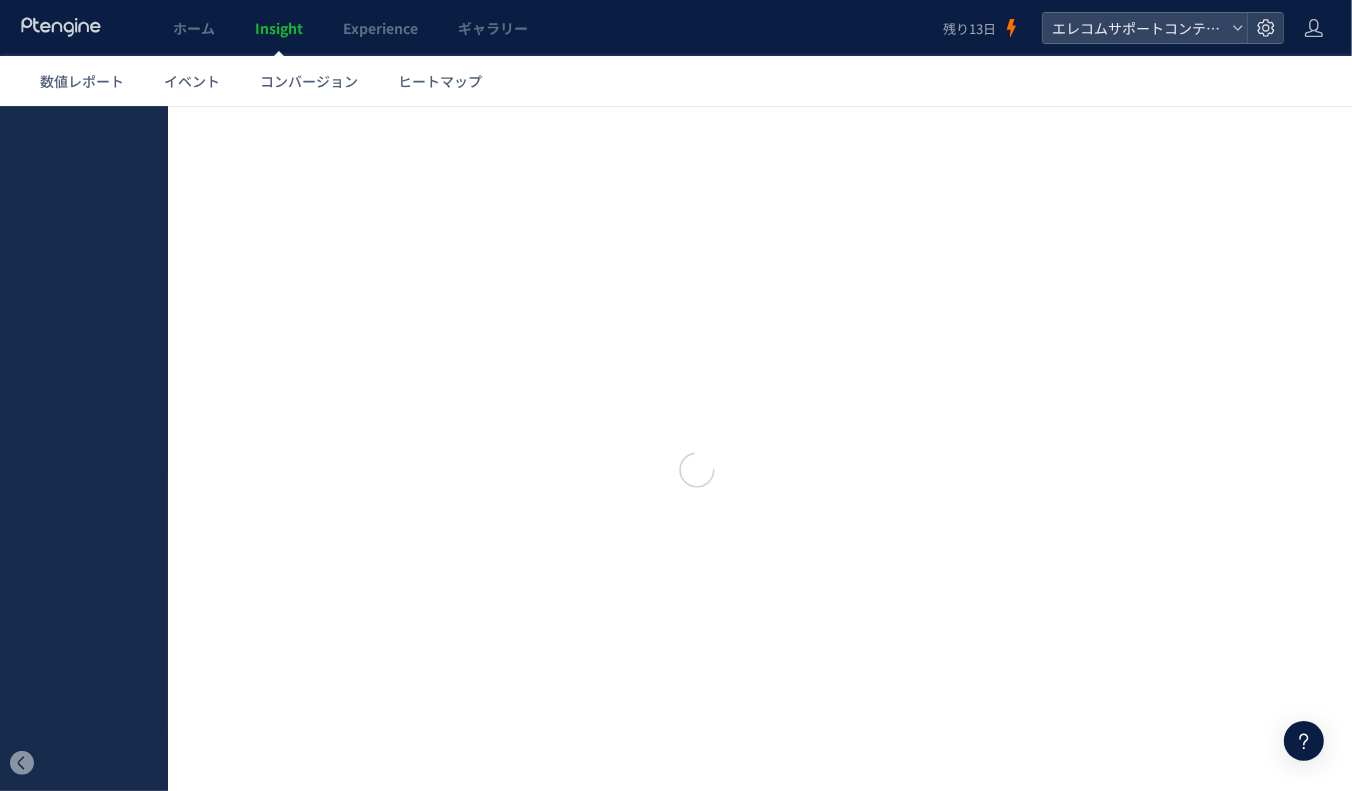 type on "**********" 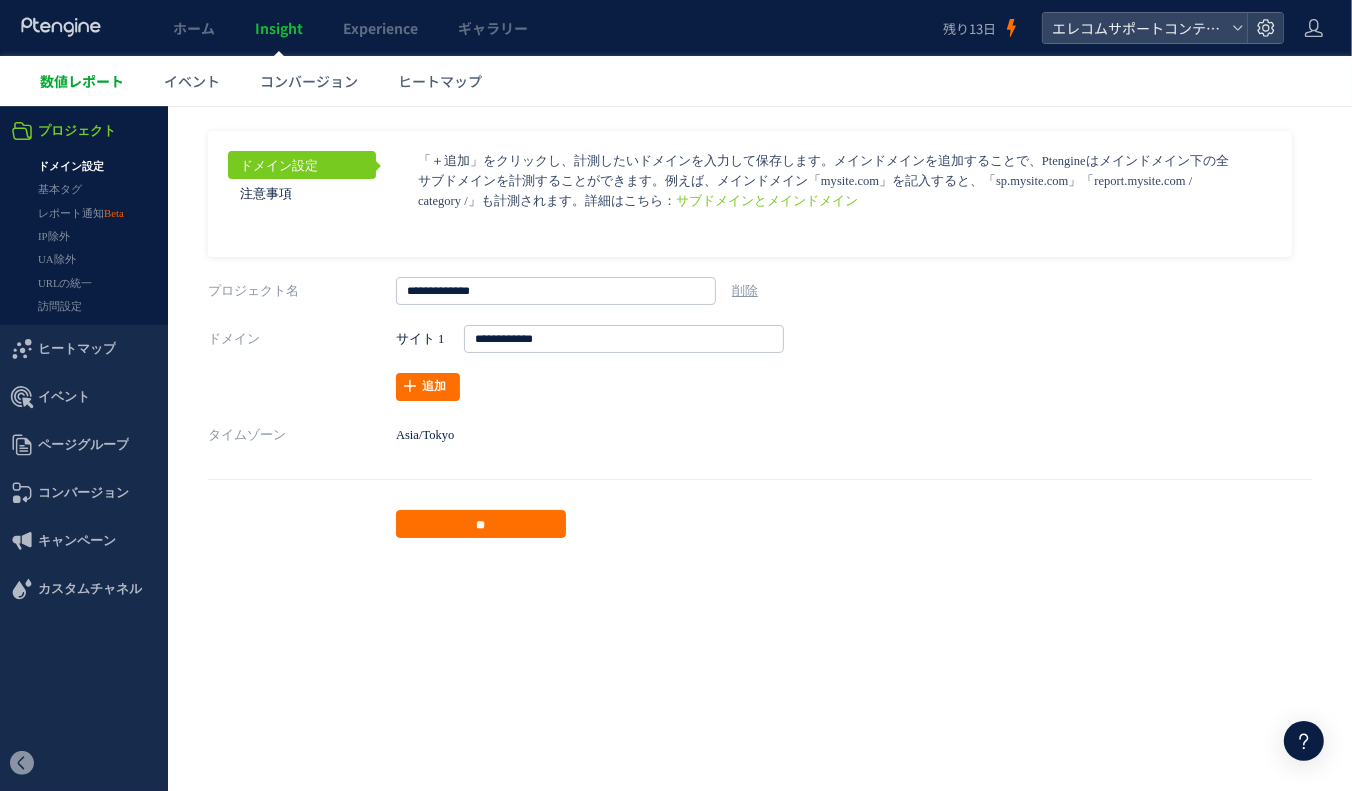 click on "数値レポート" at bounding box center (82, 81) 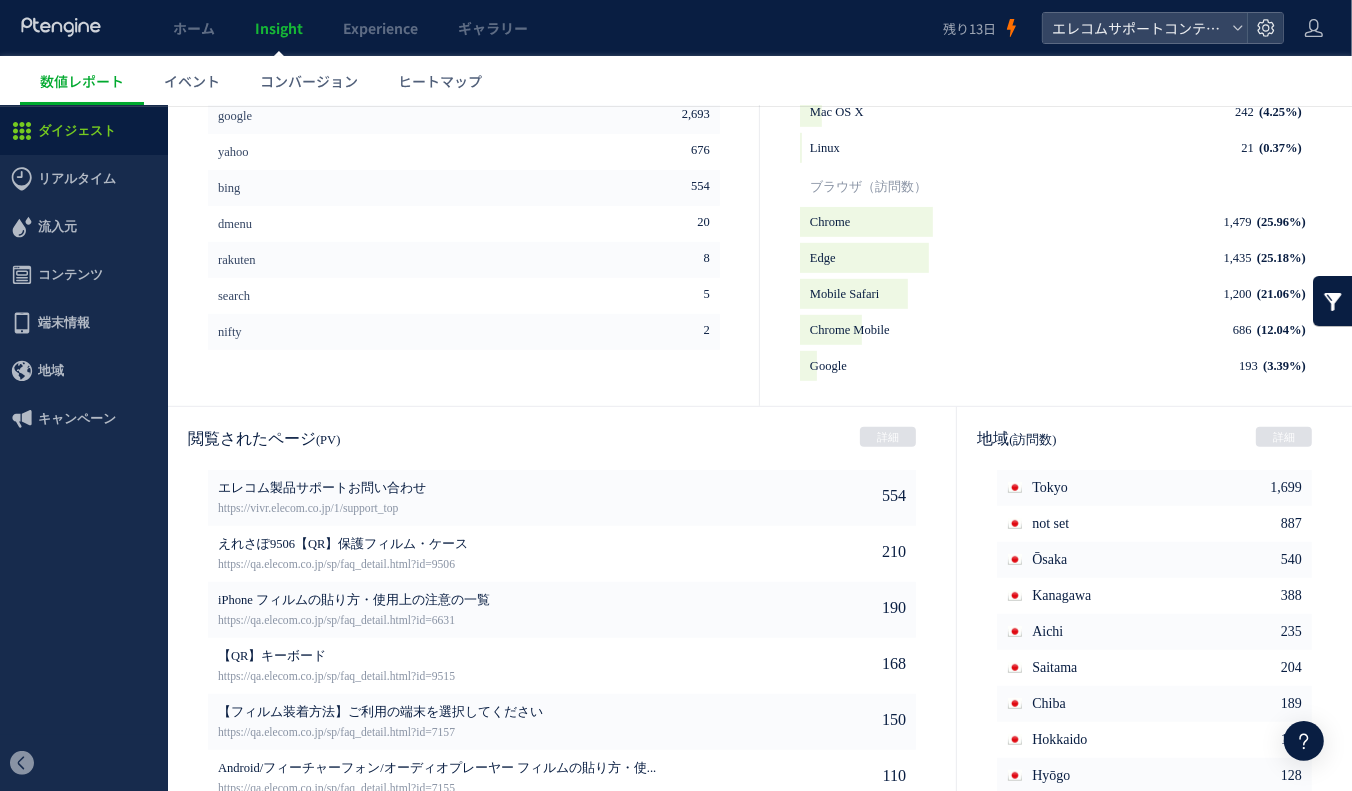 scroll, scrollTop: 881, scrollLeft: 0, axis: vertical 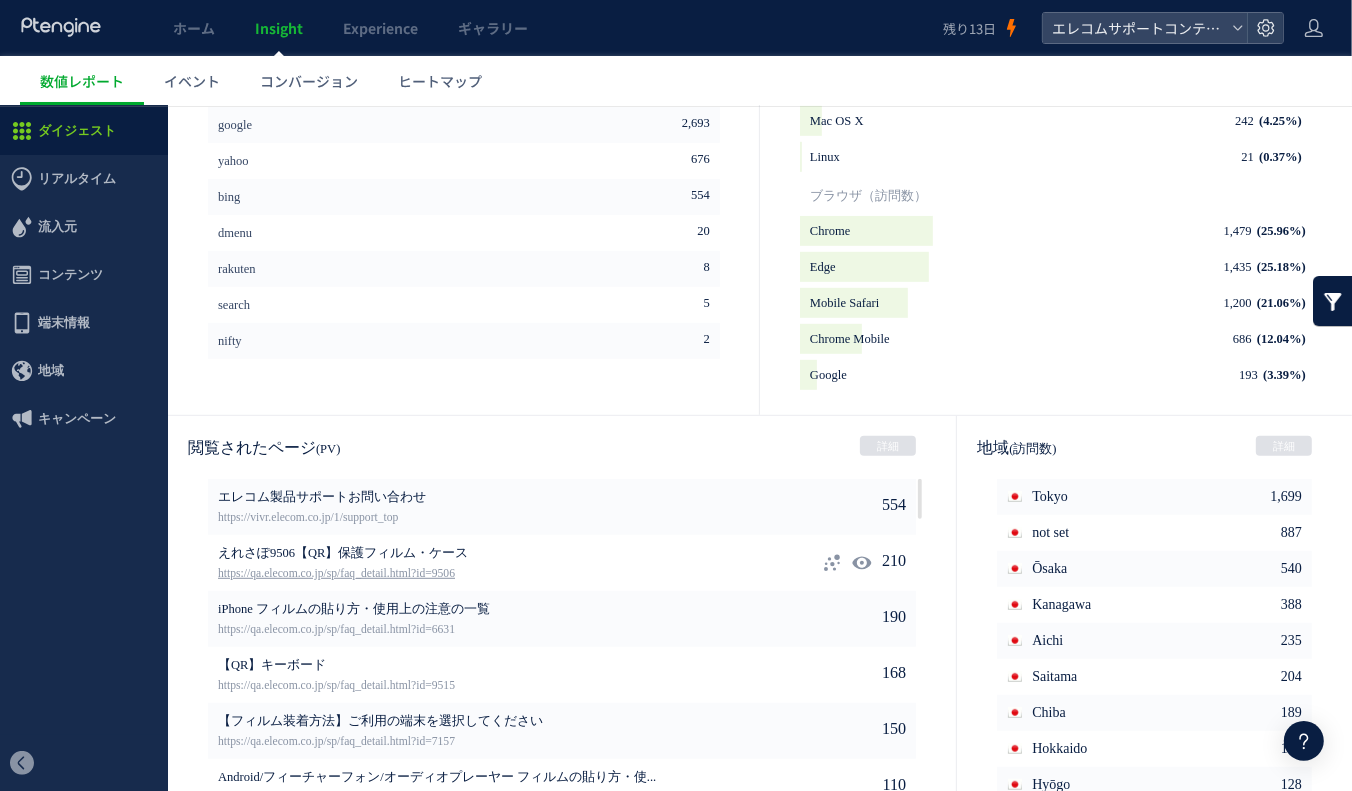 click on "https://qa.elecom.co.jp/sp/faq_detail.html?id=9506" at bounding box center [472, 573] 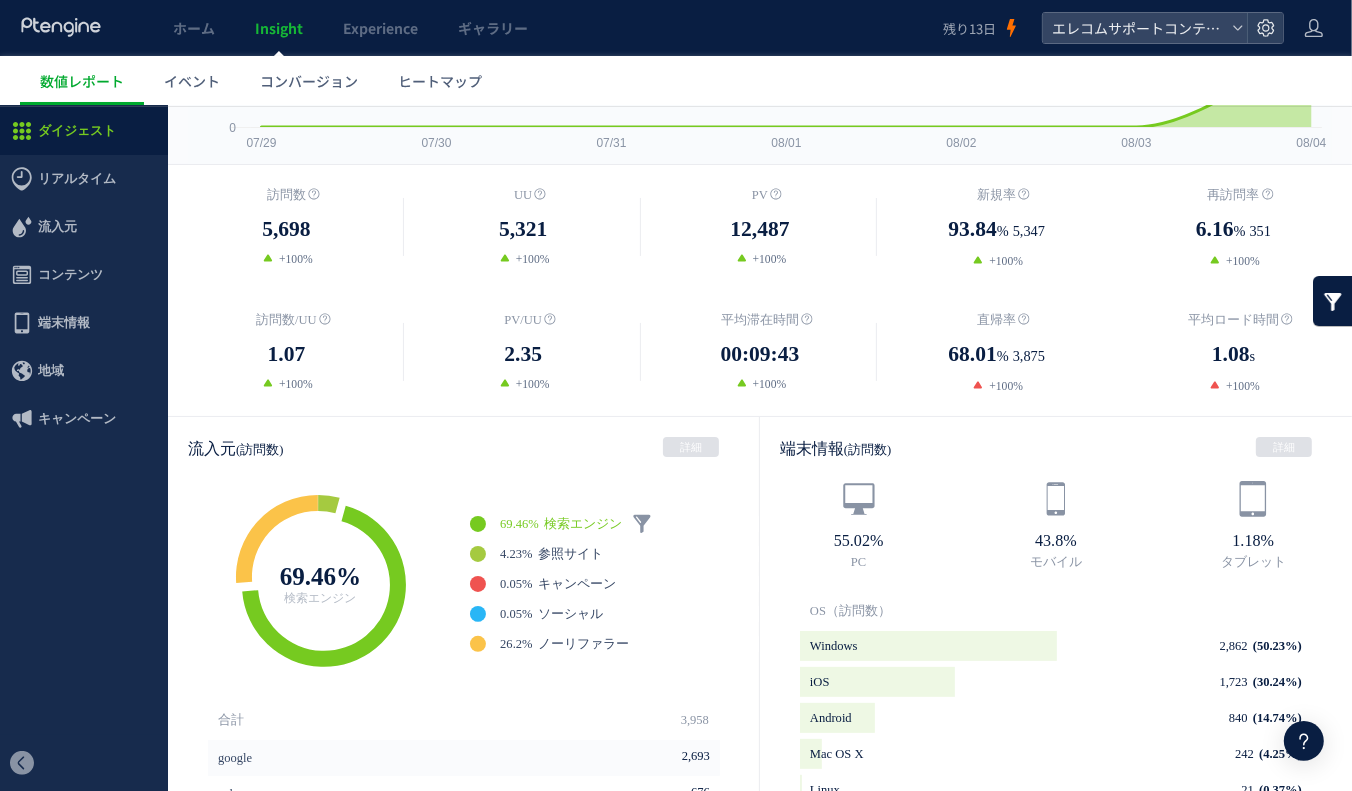 scroll, scrollTop: 0, scrollLeft: 0, axis: both 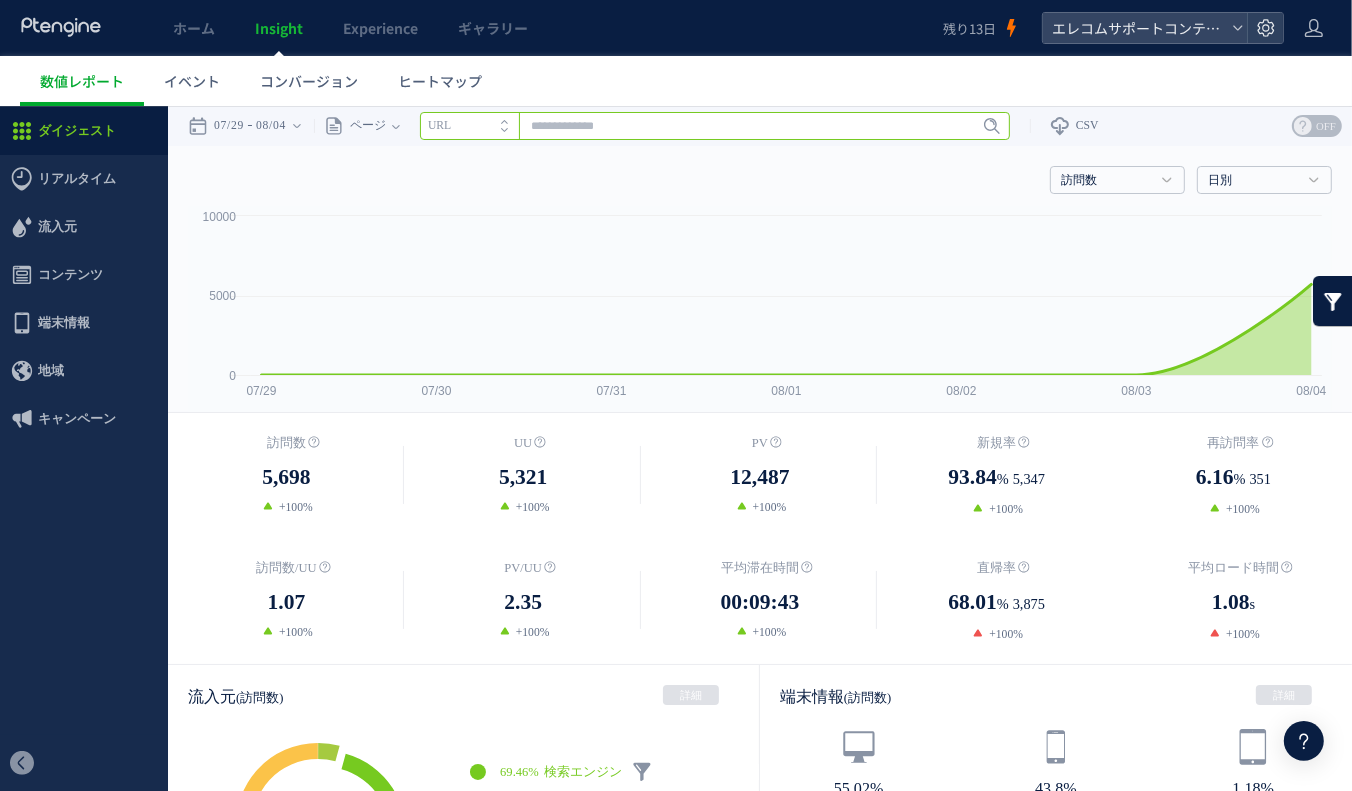 click at bounding box center [715, 125] 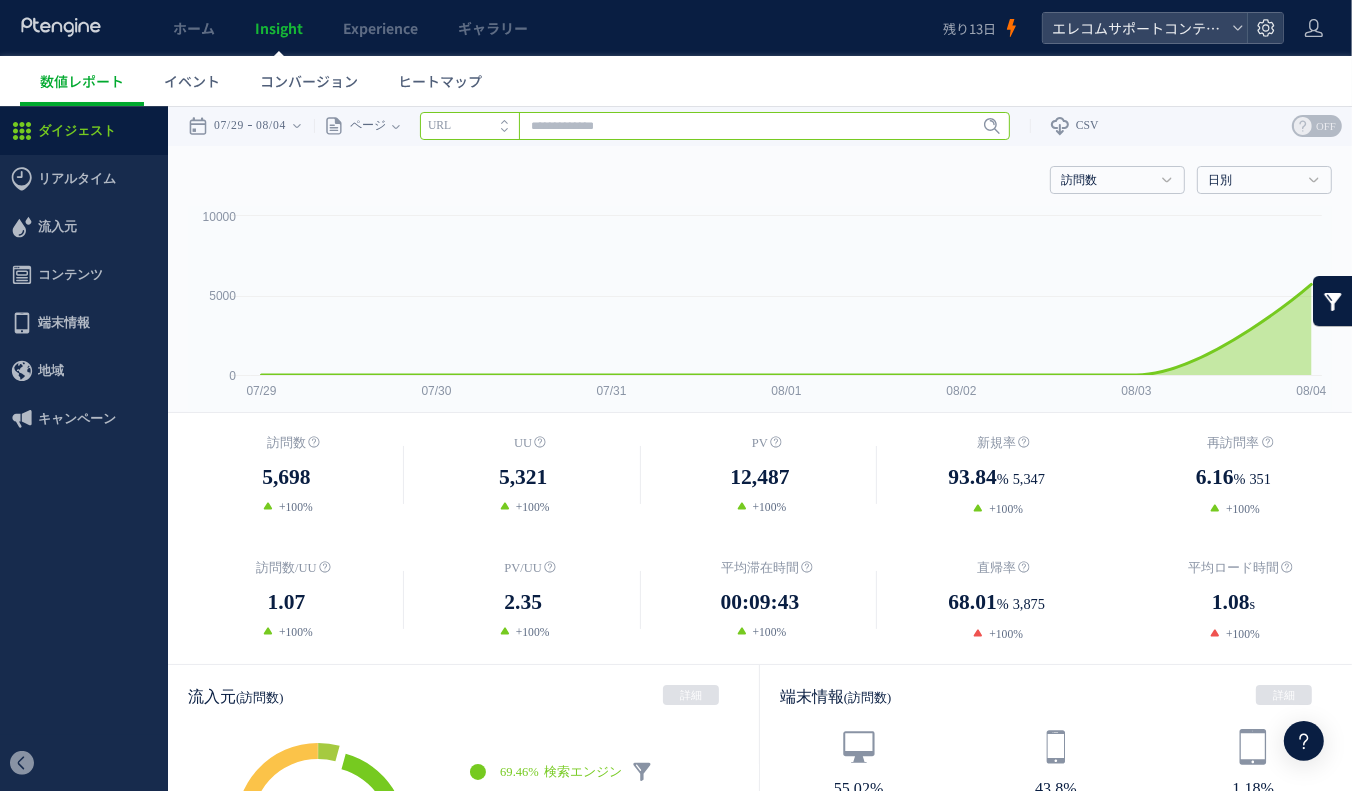 paste on "**********" 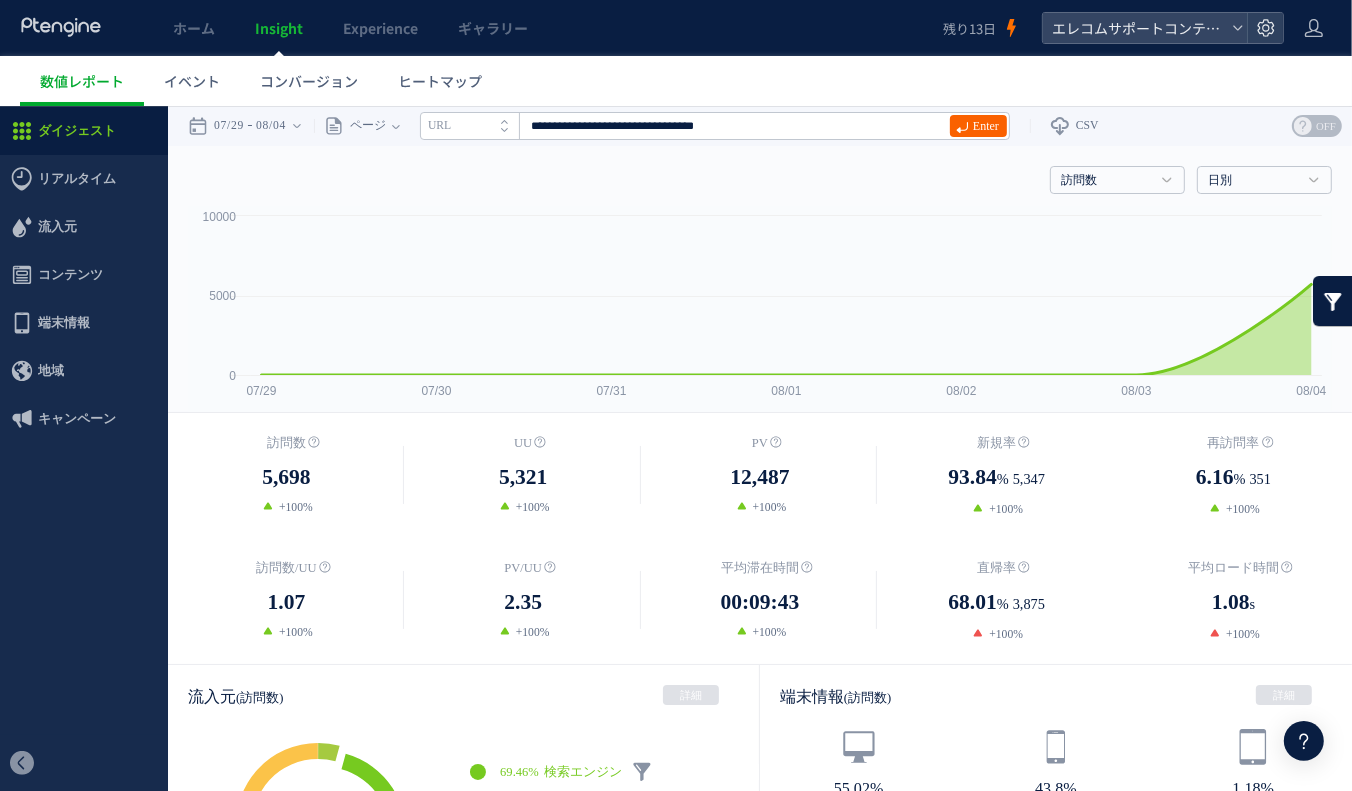 click on "Enter" at bounding box center [978, 125] 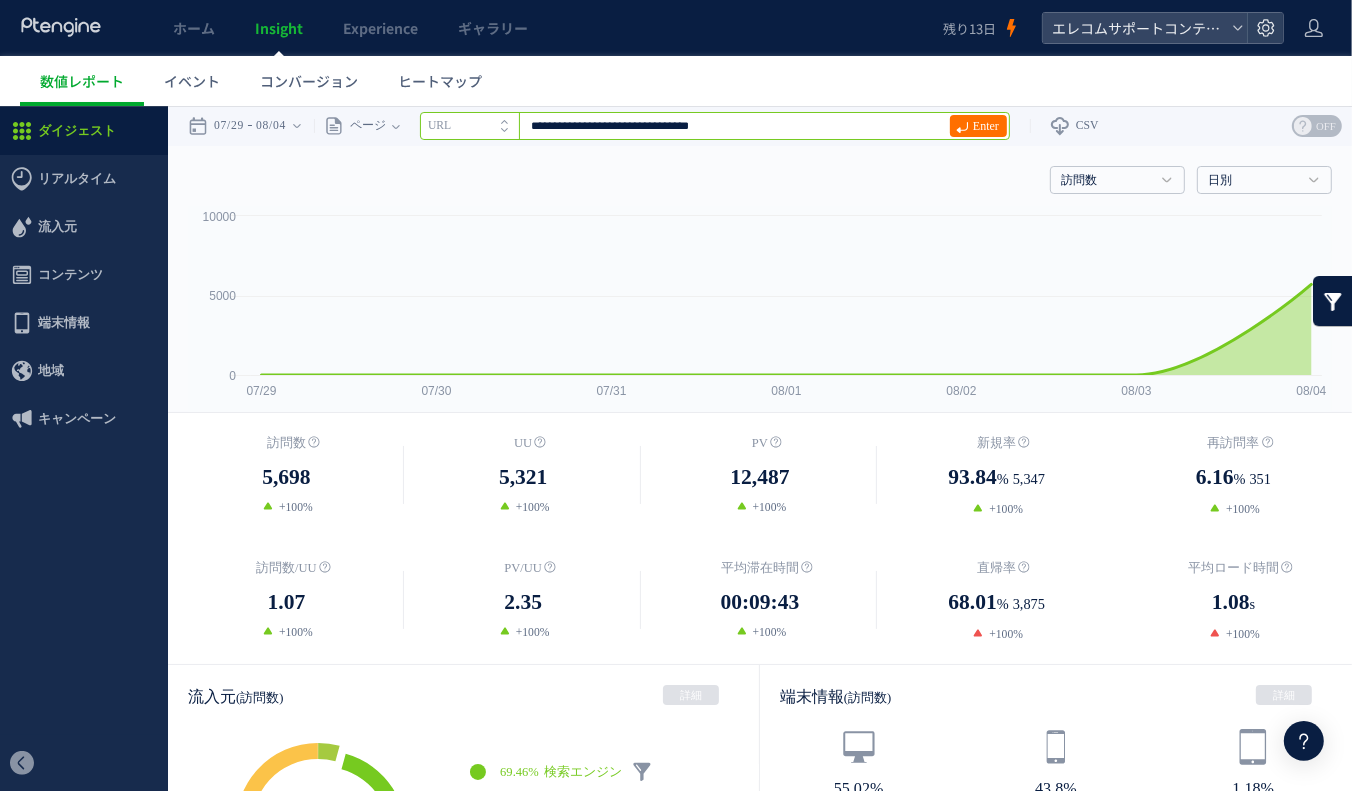 paste on "*******" 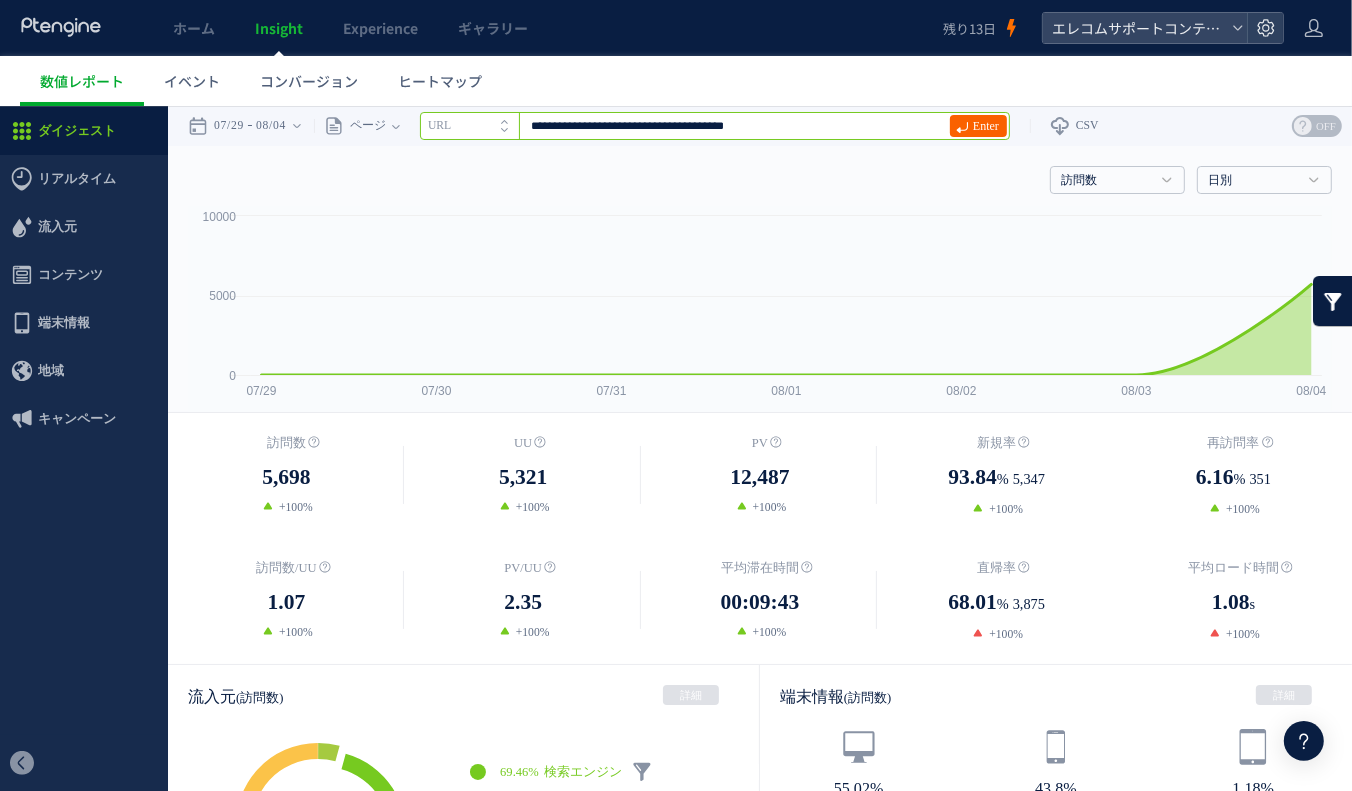 type on "**********" 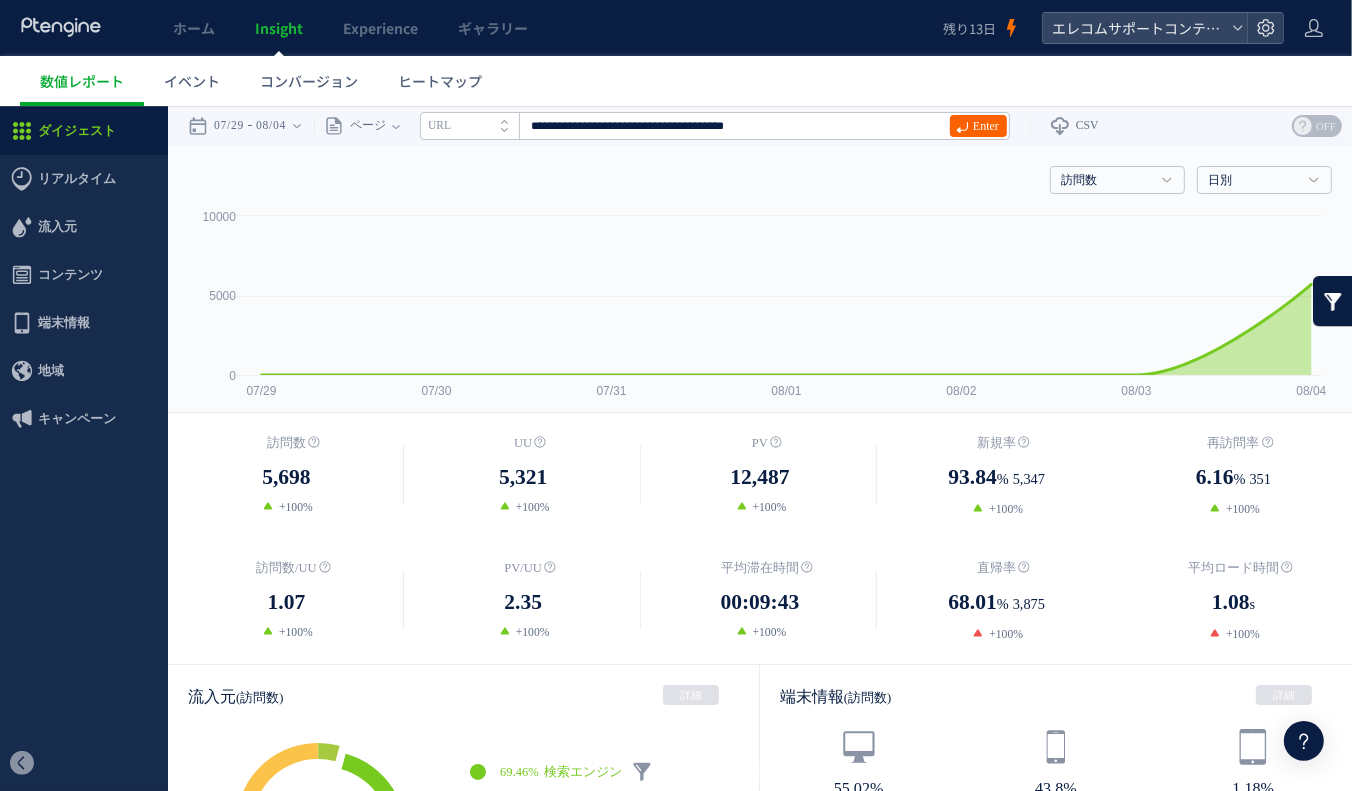 click on "Enter" at bounding box center (986, 125) 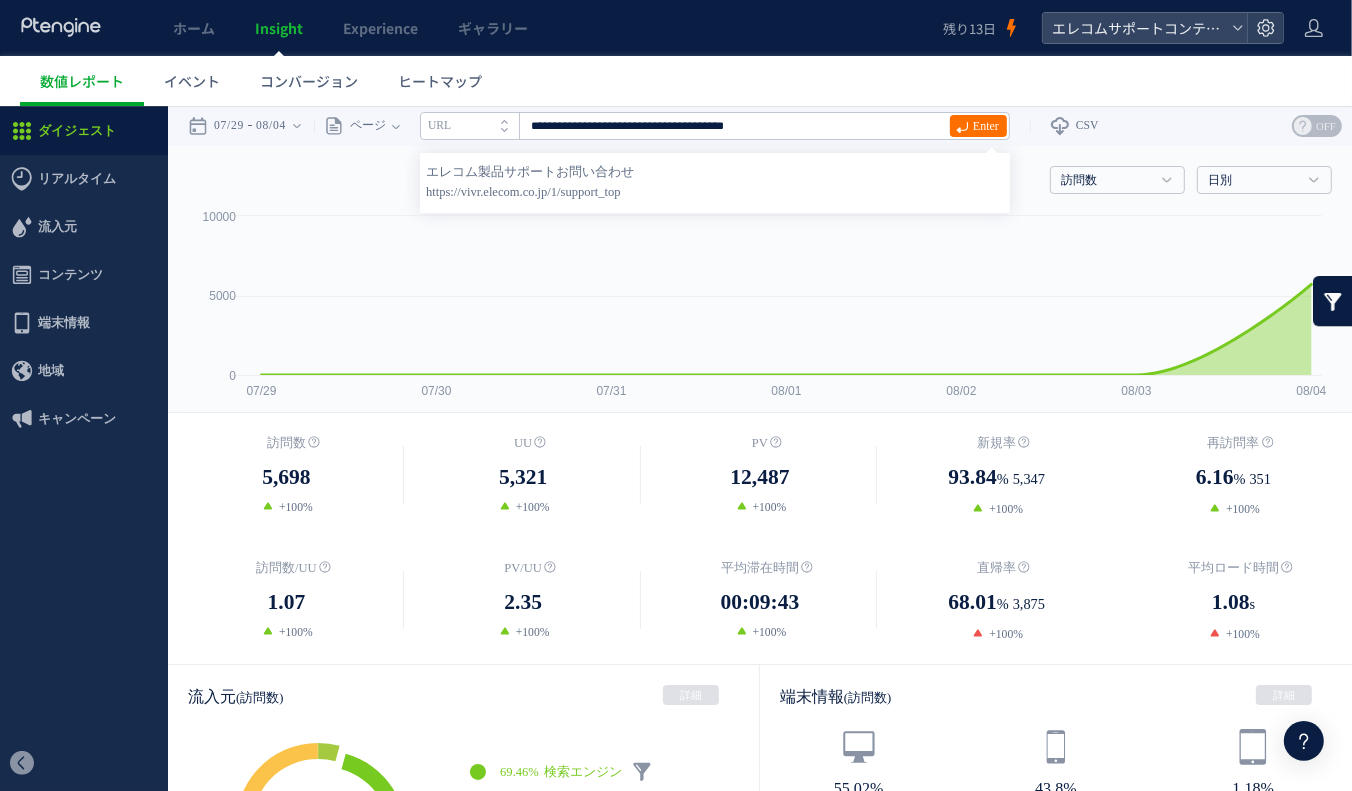 click on "エレコム製品サポートお問い合わせ" at bounding box center [715, 171] 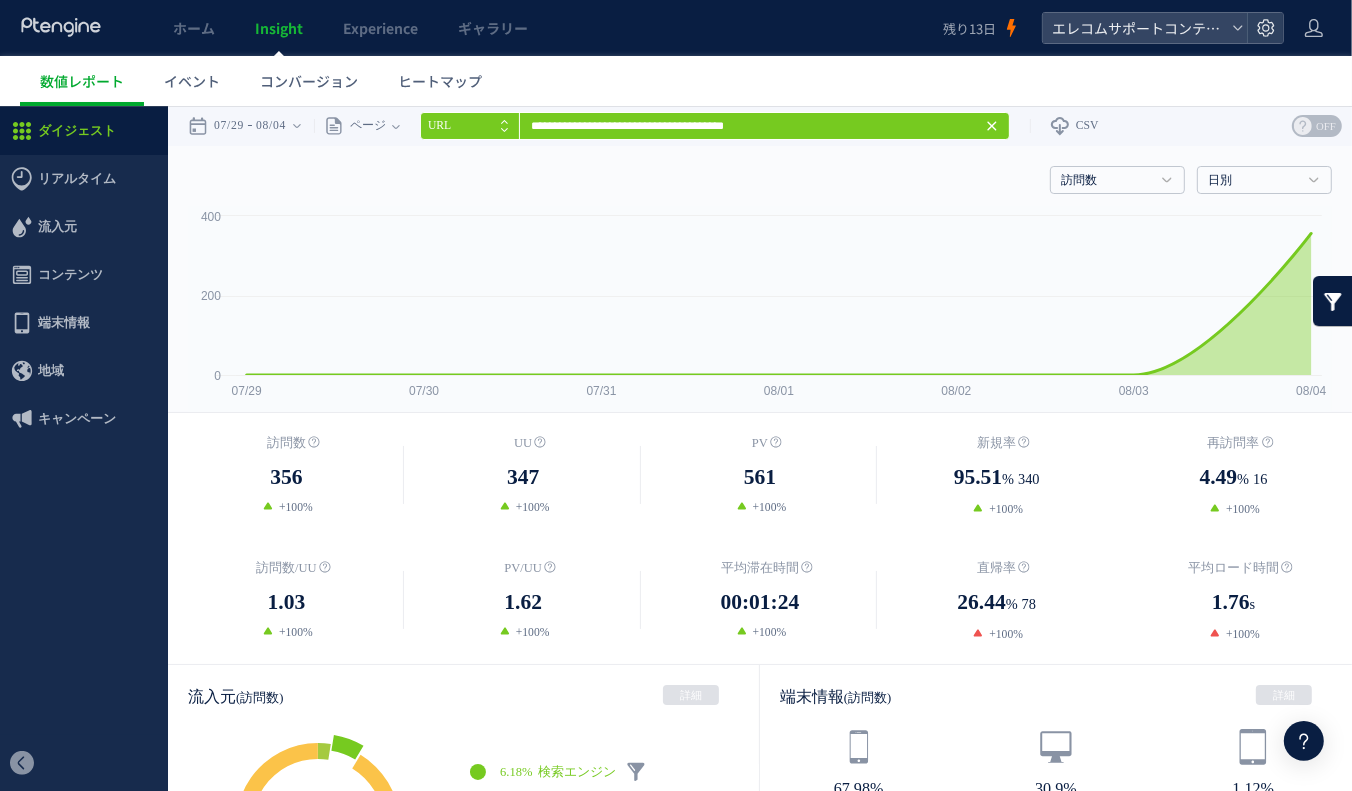 click 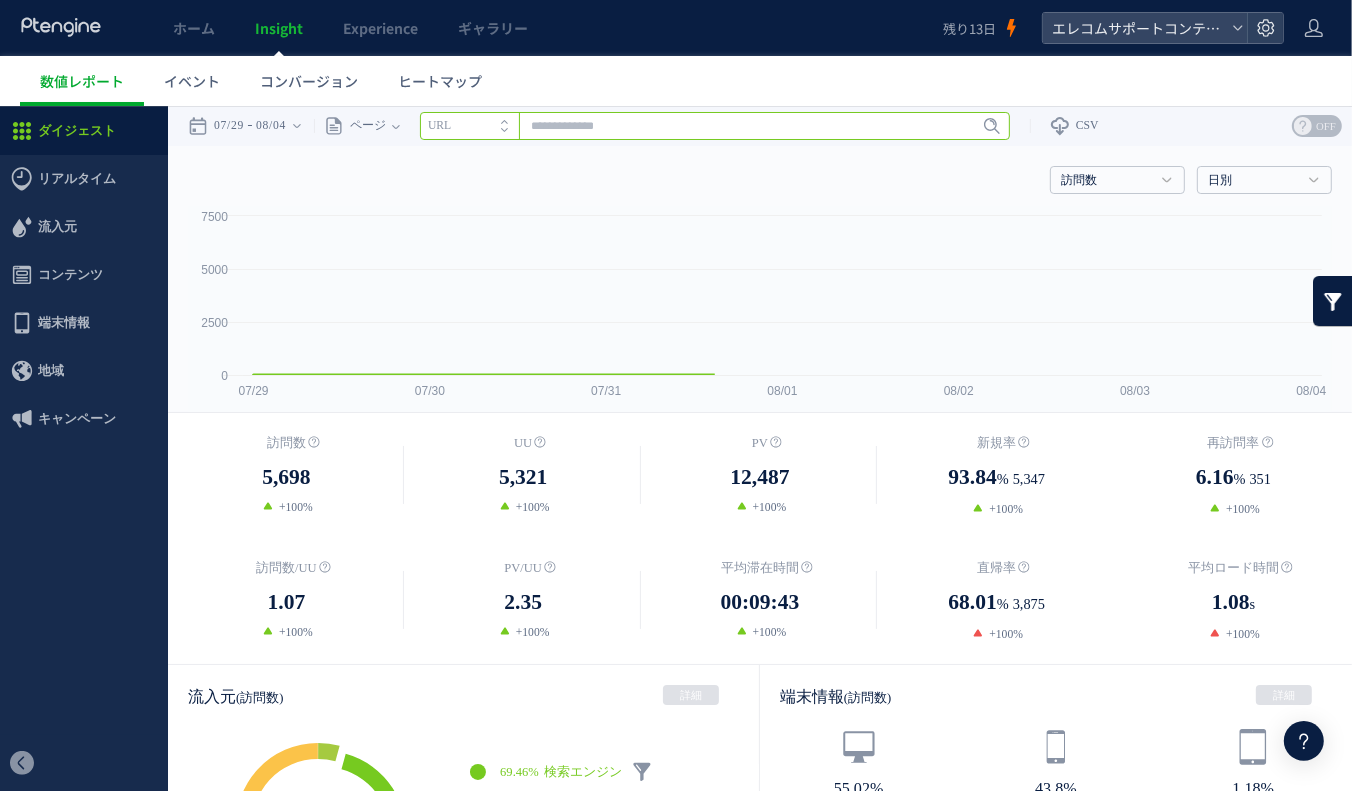 click at bounding box center (715, 125) 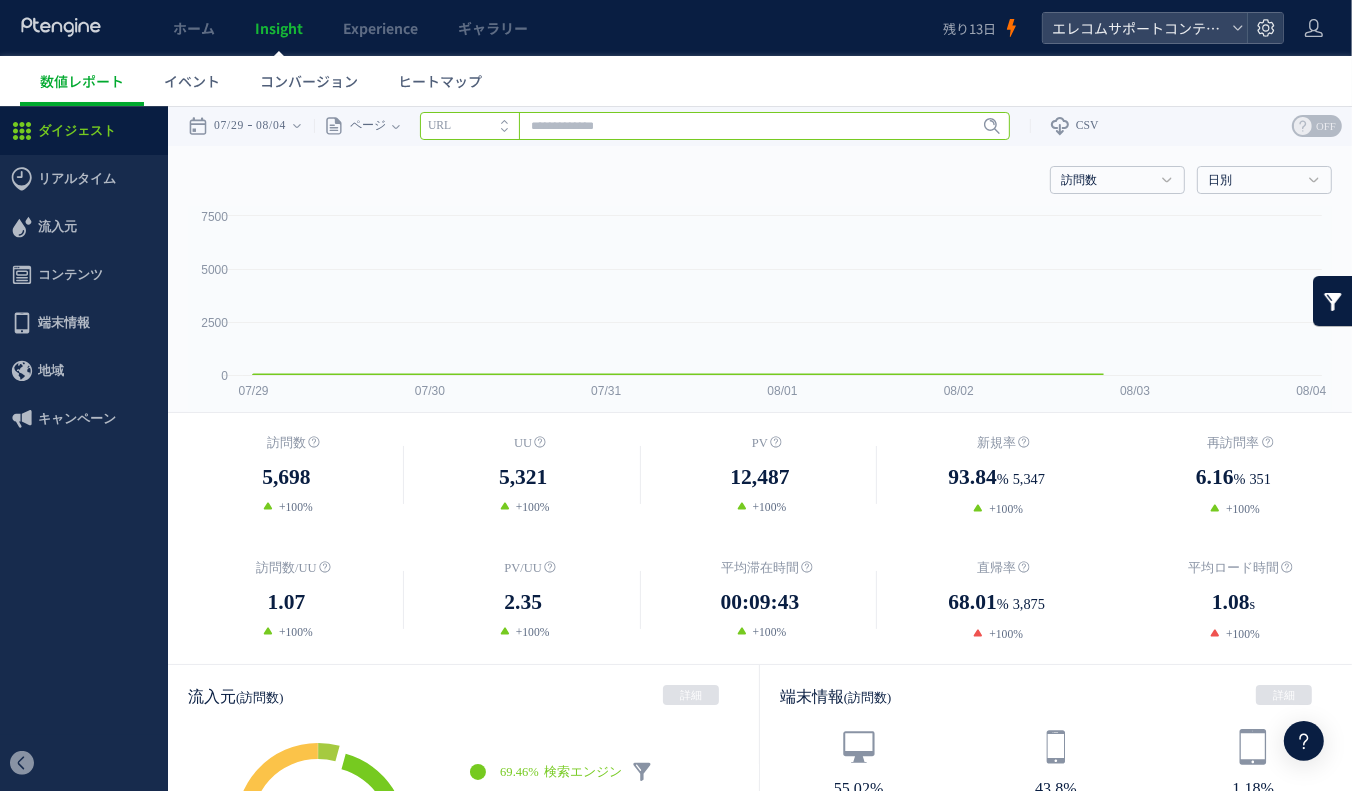 paste on "**********" 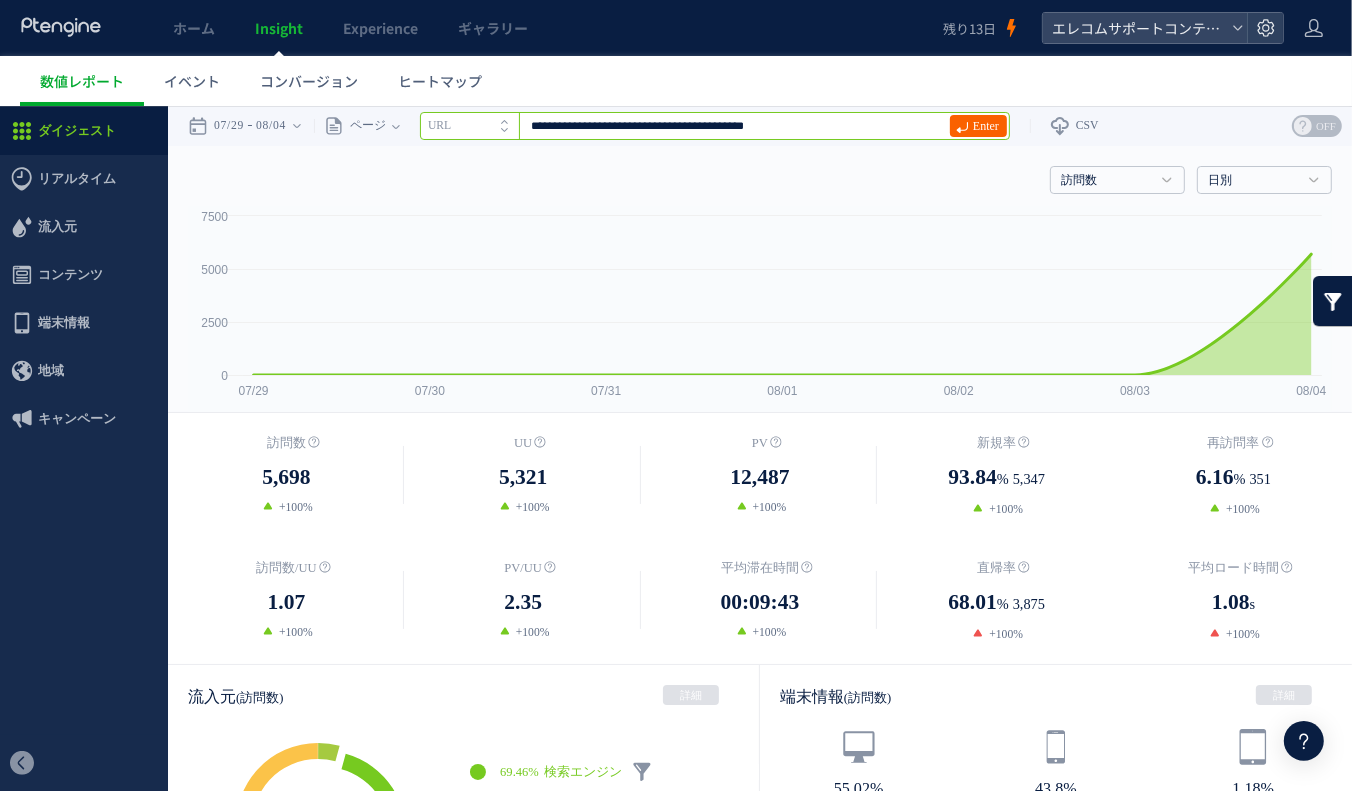 type on "**********" 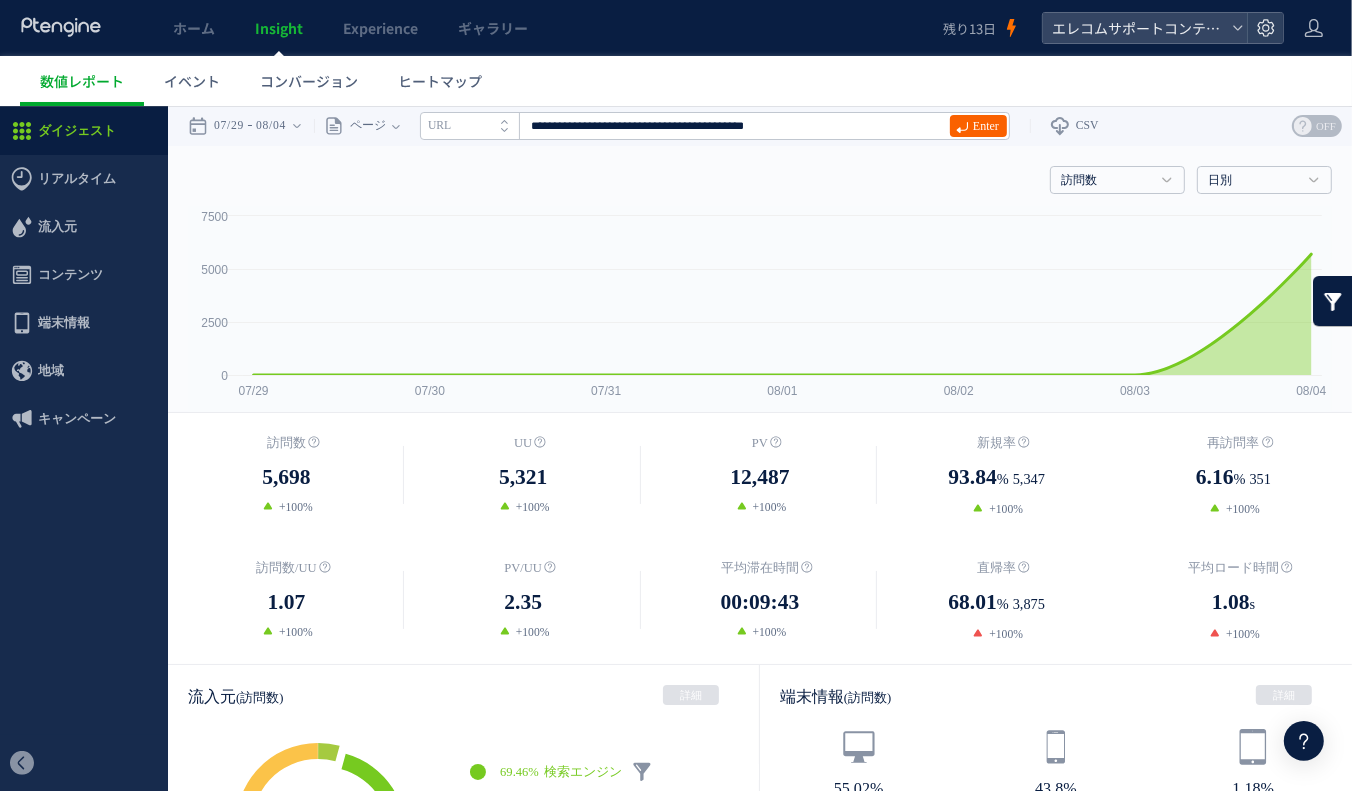 click on "Enter" at bounding box center [978, 125] 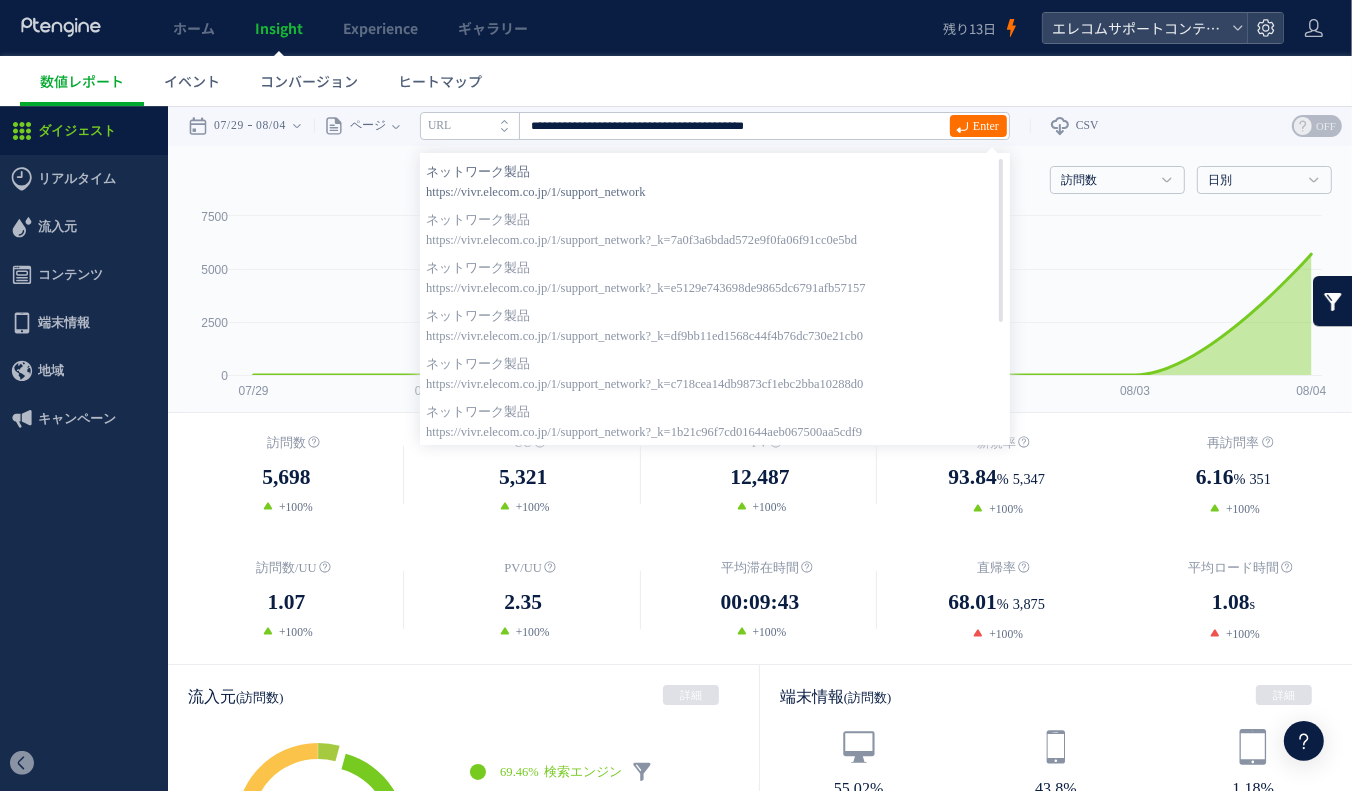 click on "https://vivr.elecom.co.jp/1/support_network" at bounding box center (715, 191) 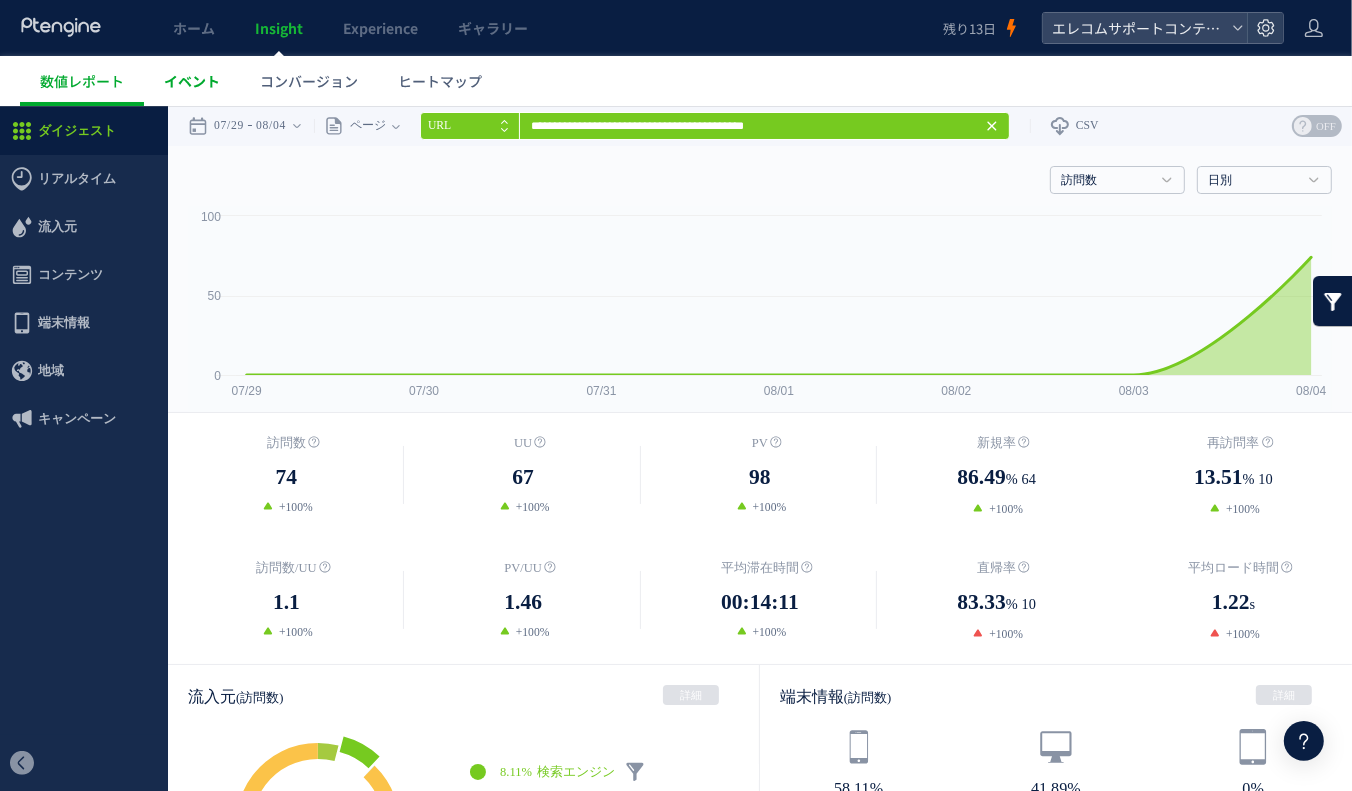 click on "イベント" at bounding box center (192, 81) 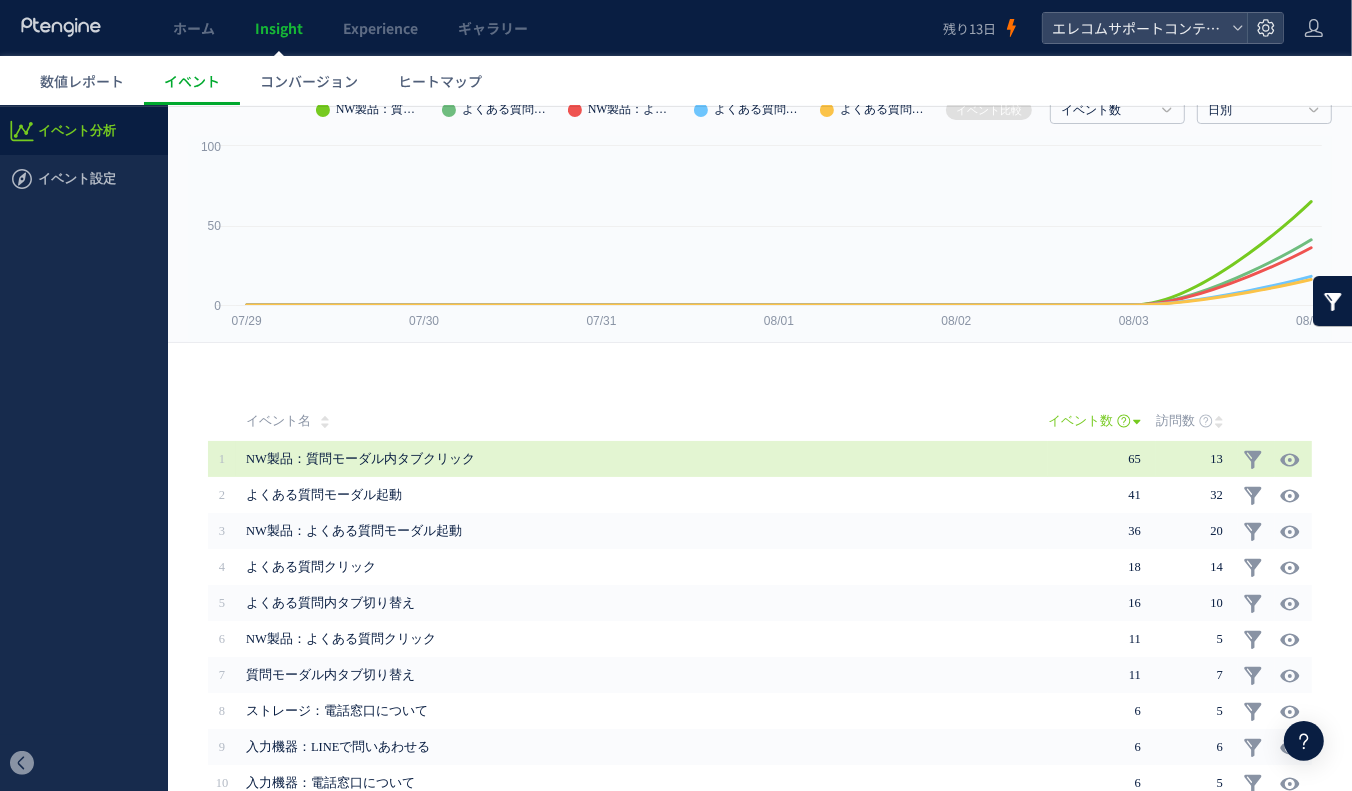 scroll, scrollTop: 0, scrollLeft: 0, axis: both 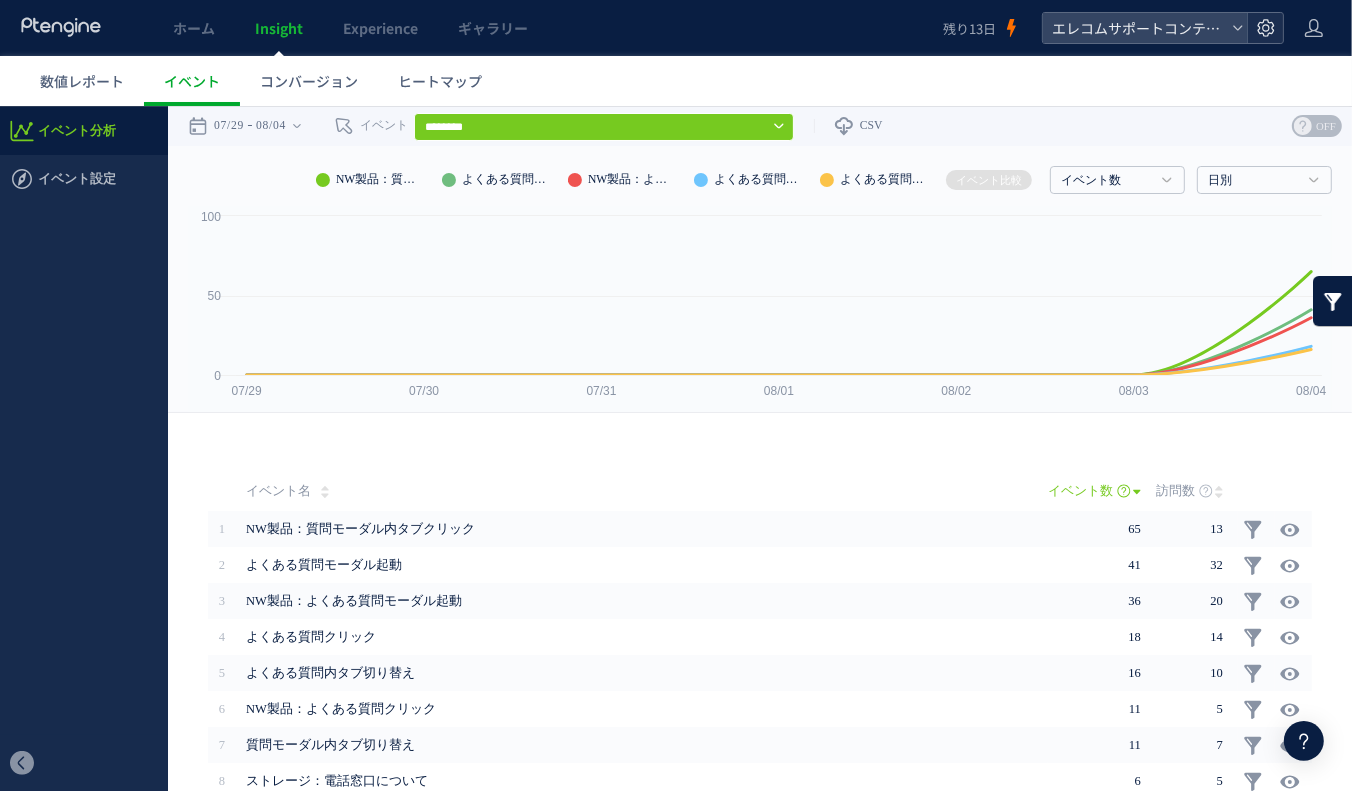 click 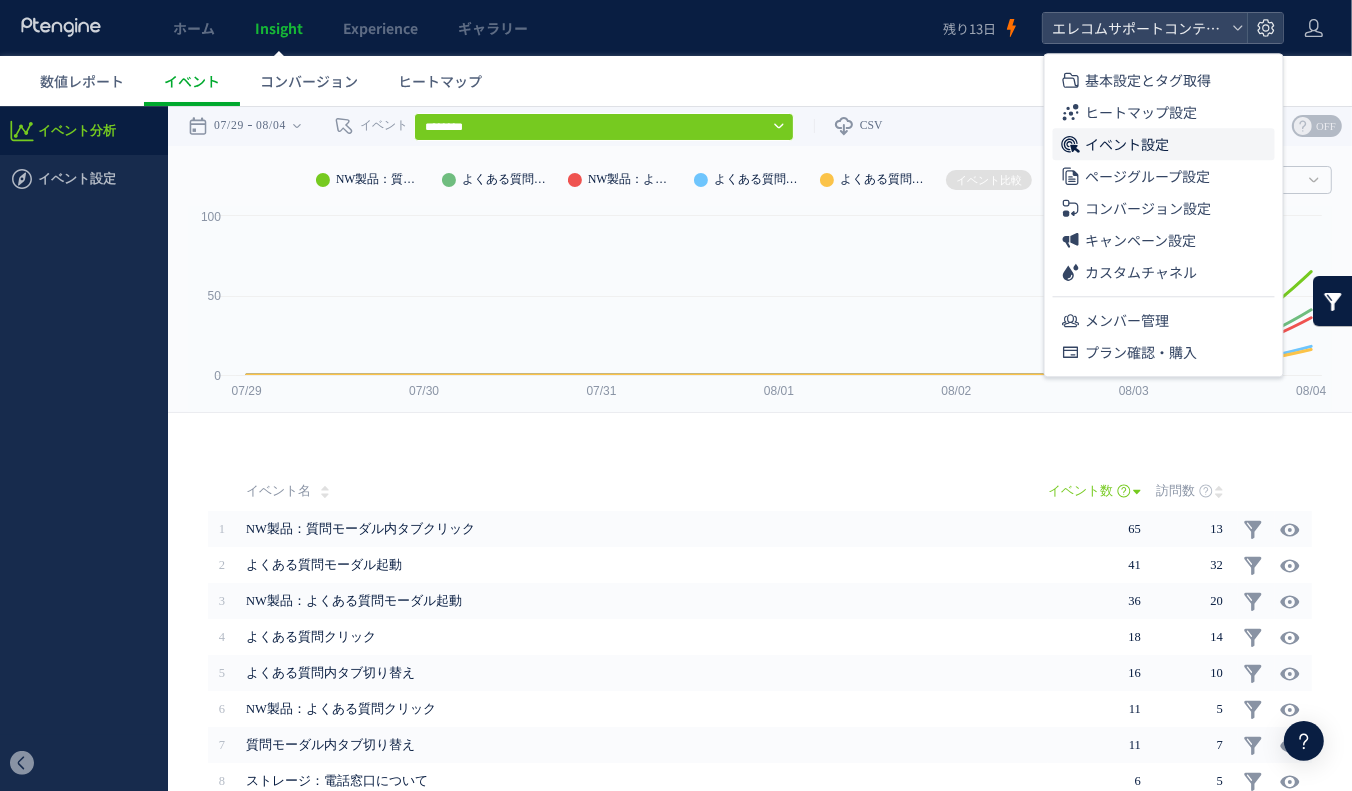 click on "イベント設定" 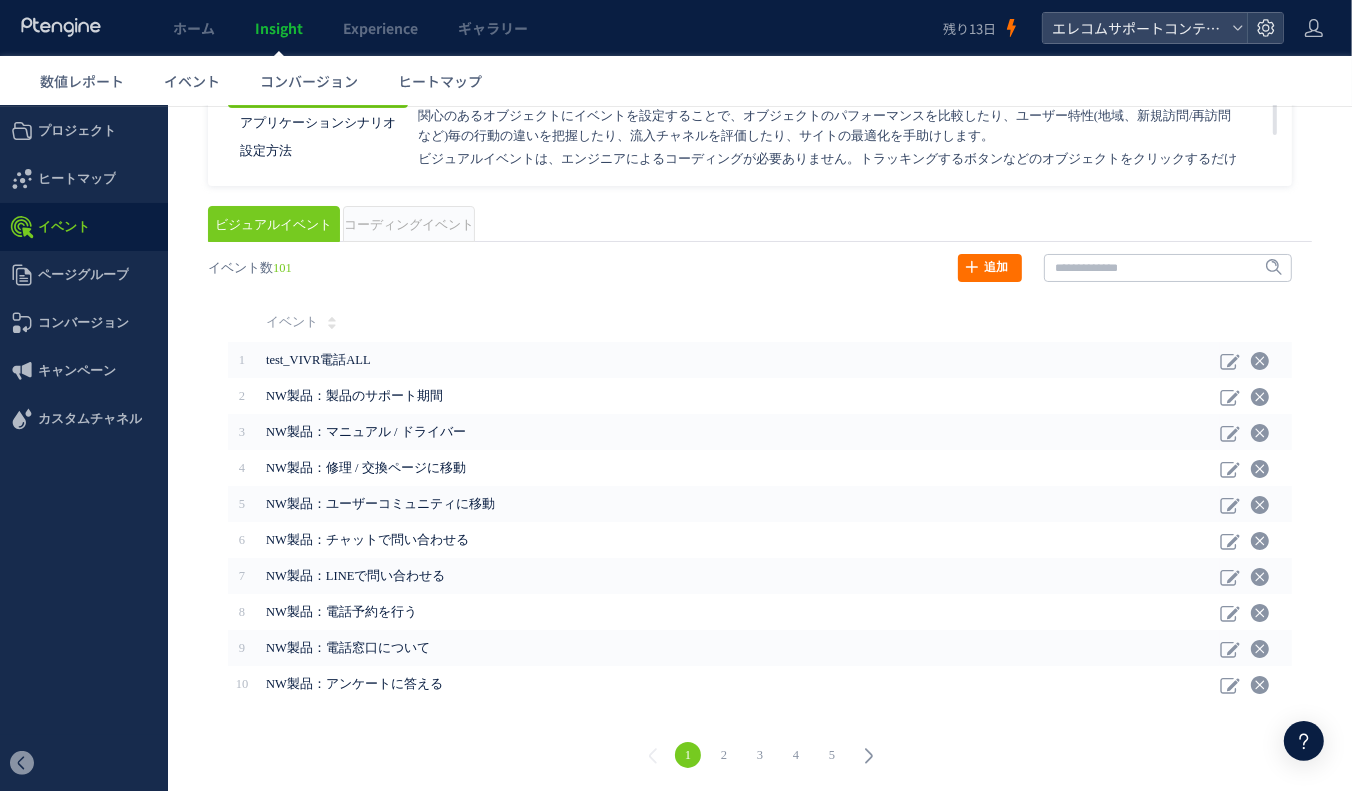 scroll, scrollTop: 0, scrollLeft: 0, axis: both 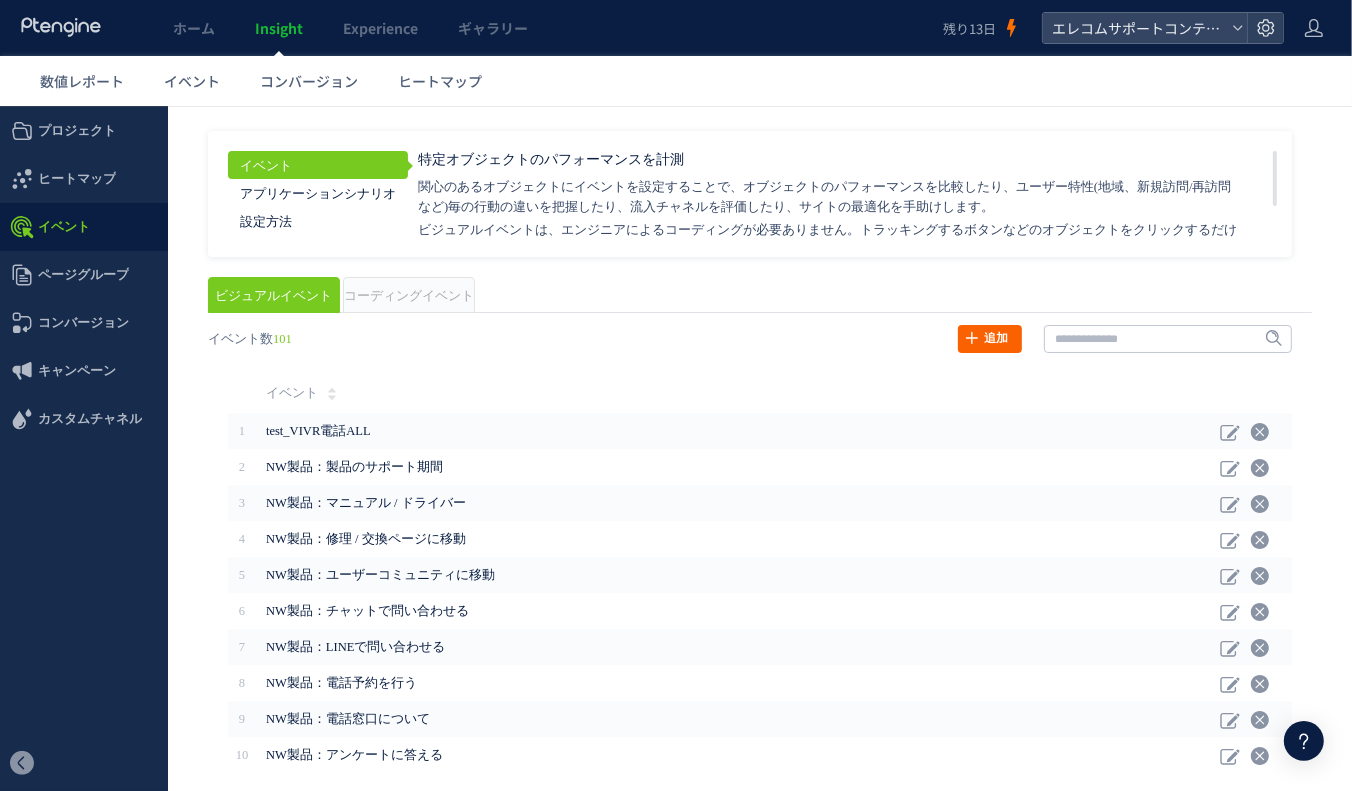 click on "追加" at bounding box center (990, 338) 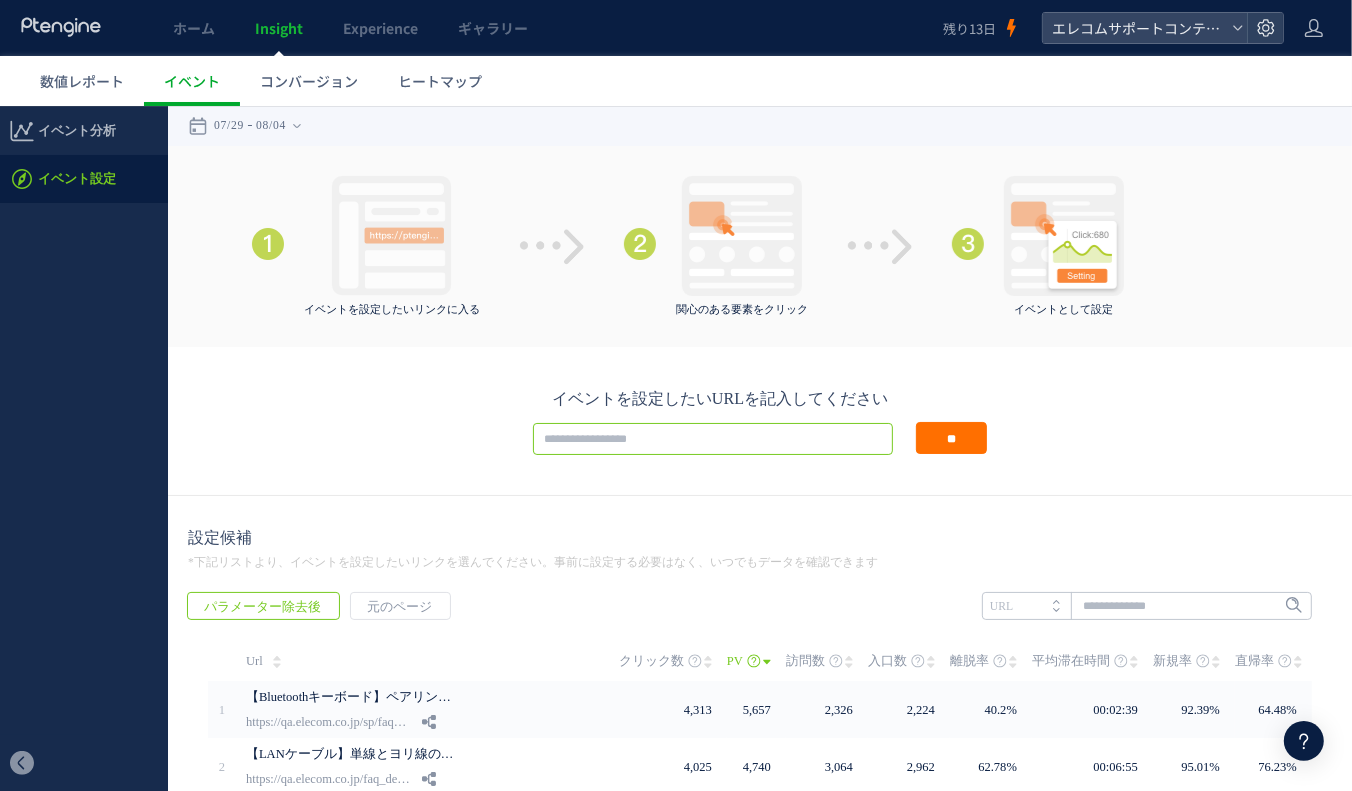 click at bounding box center [713, 438] 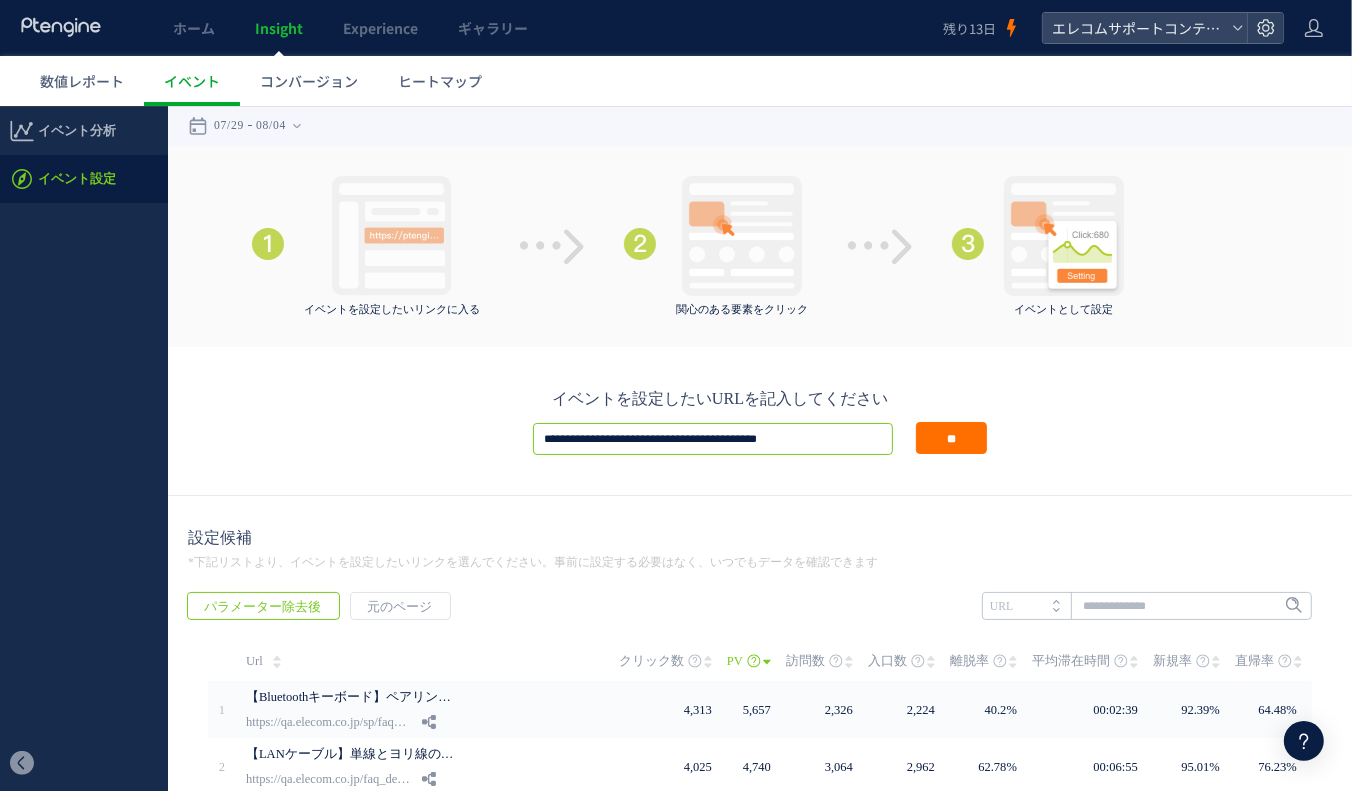 click on "**********" at bounding box center (713, 438) 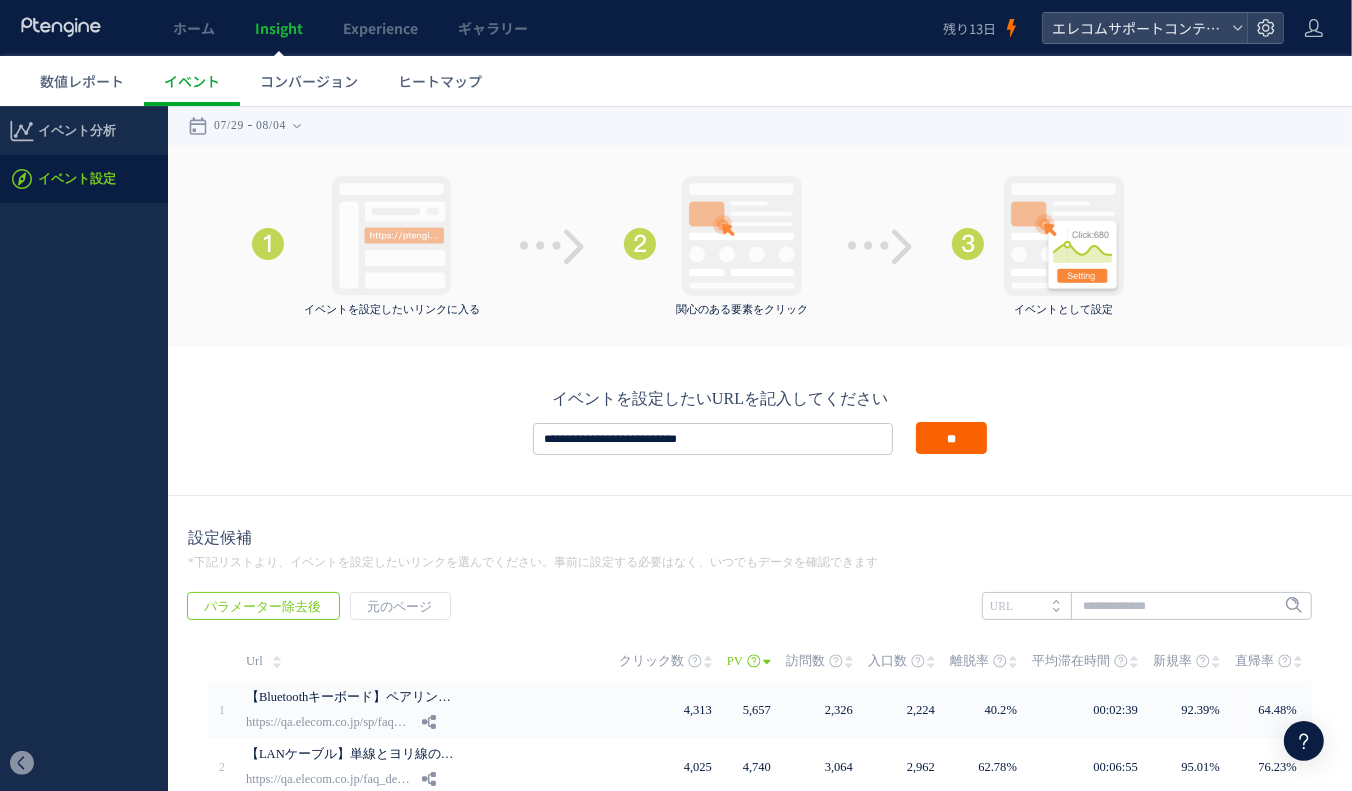 click on "**" at bounding box center (951, 437) 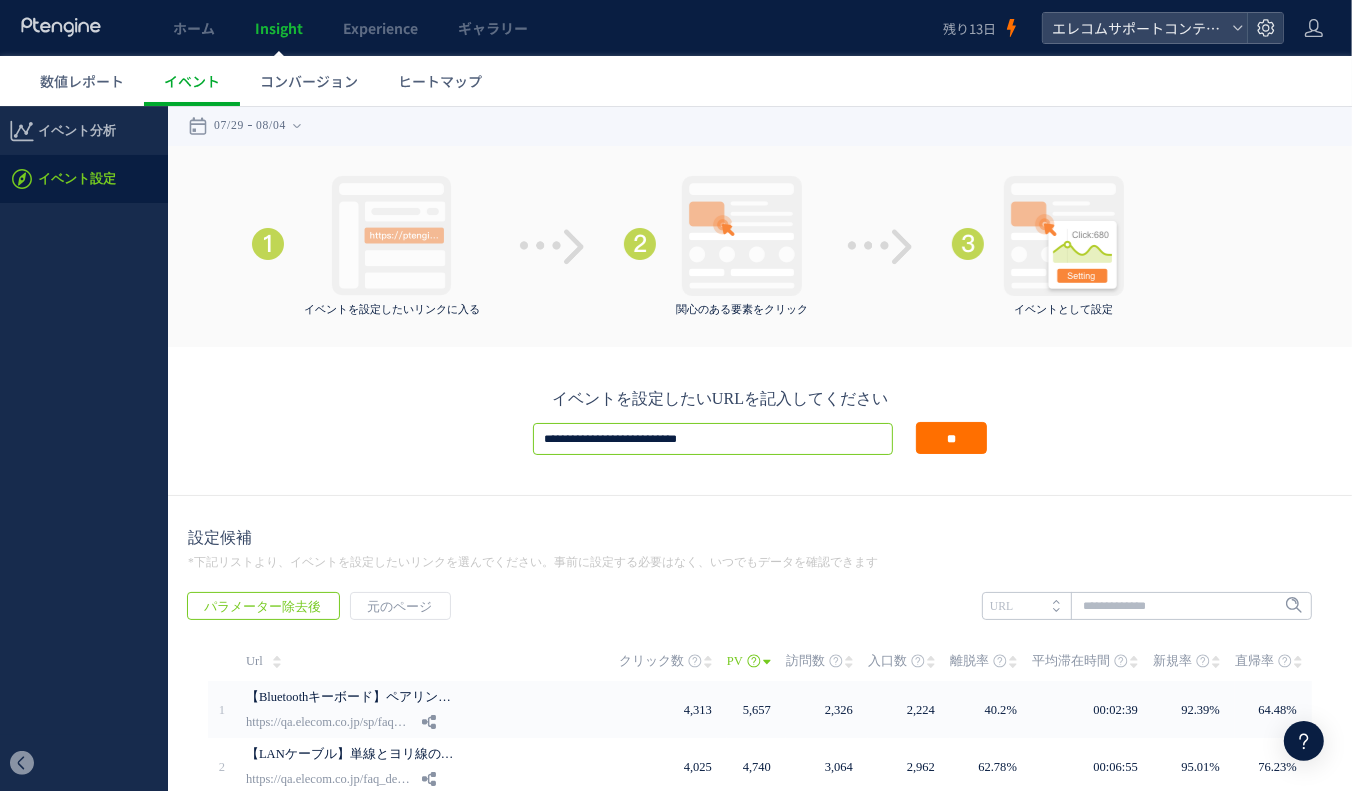 click on "**********" at bounding box center (713, 438) 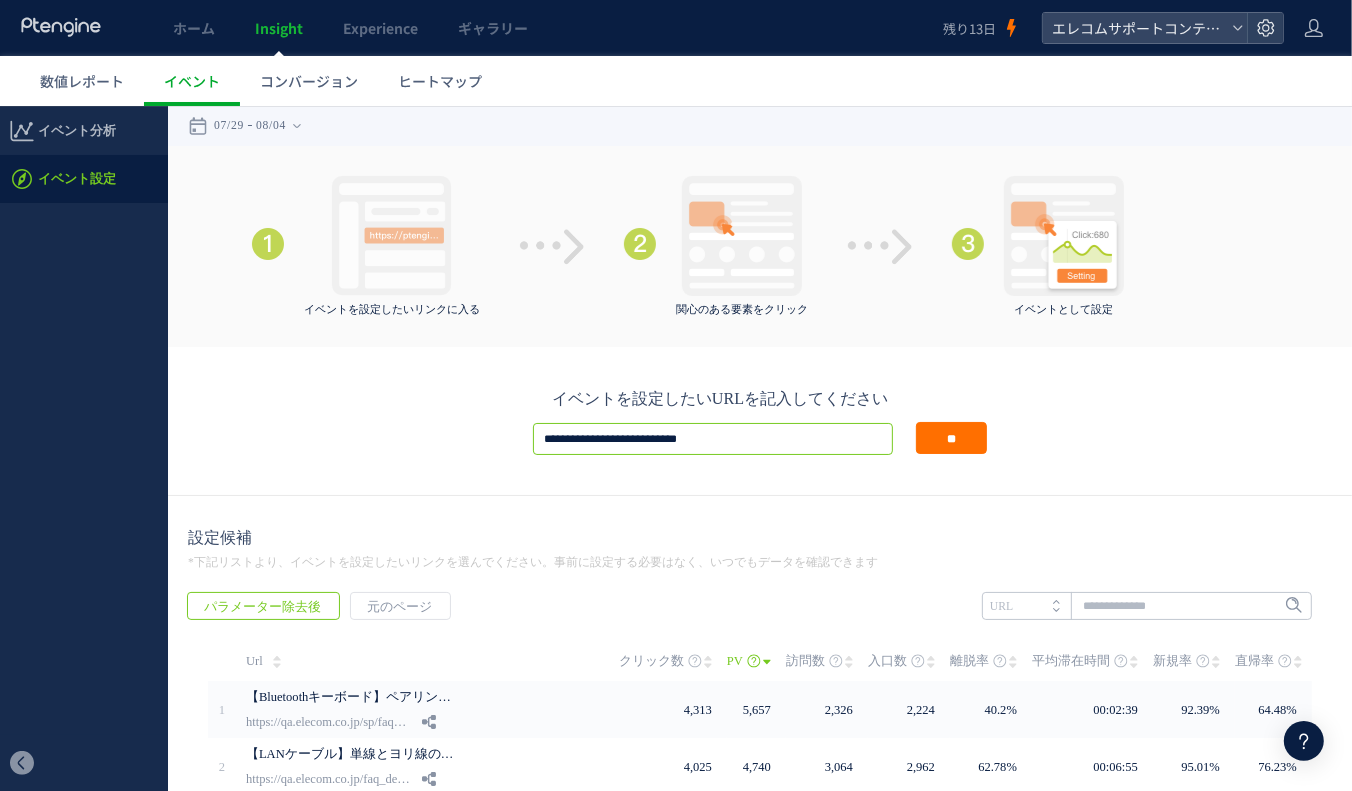 paste on "**********" 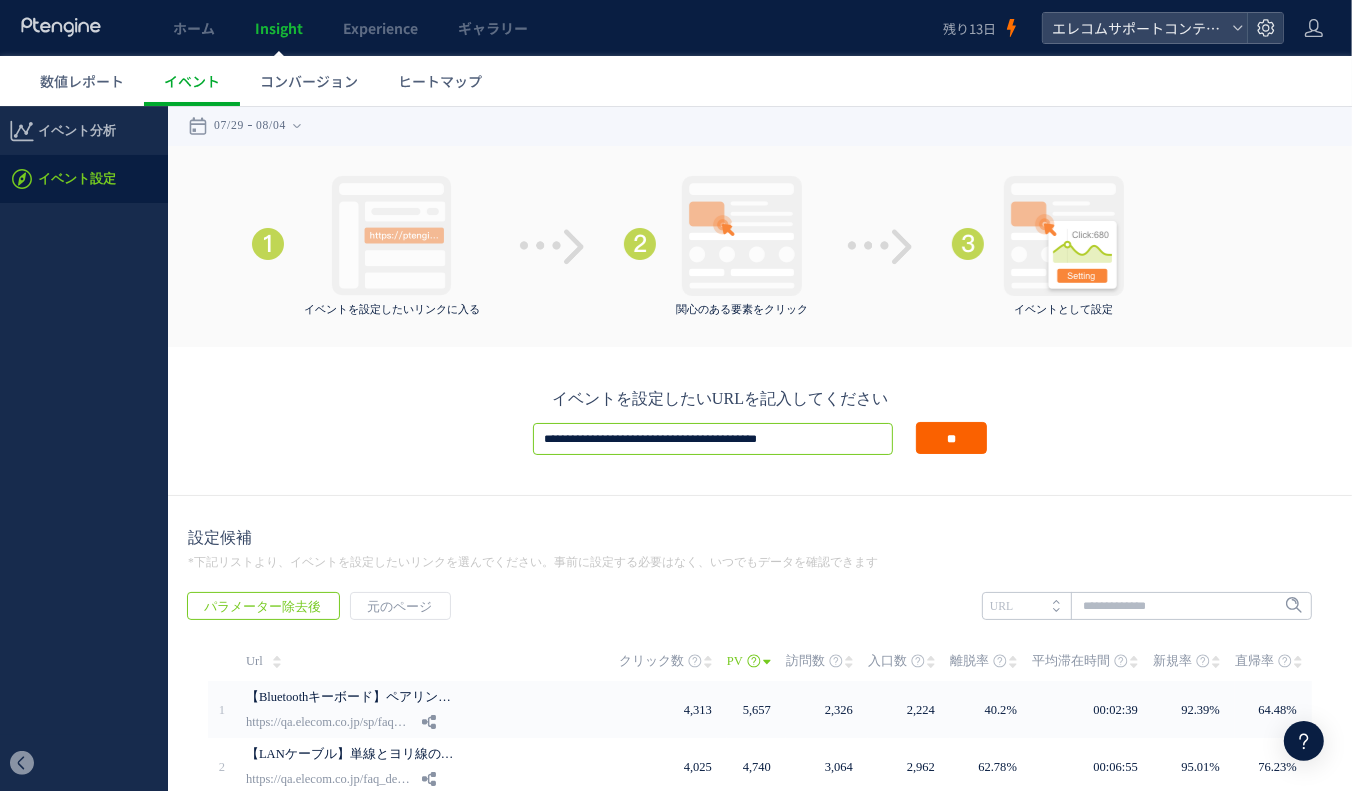 type on "**********" 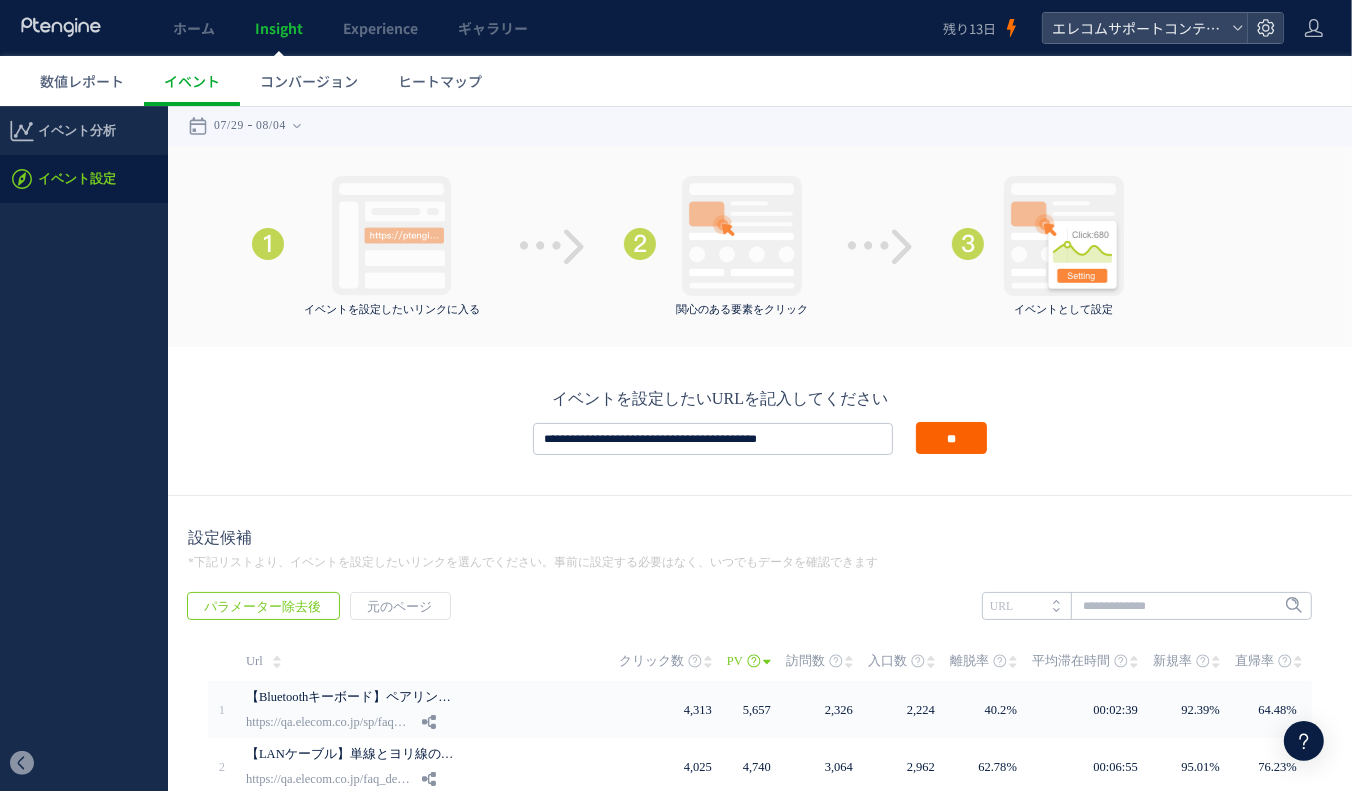 click on "**" at bounding box center (951, 437) 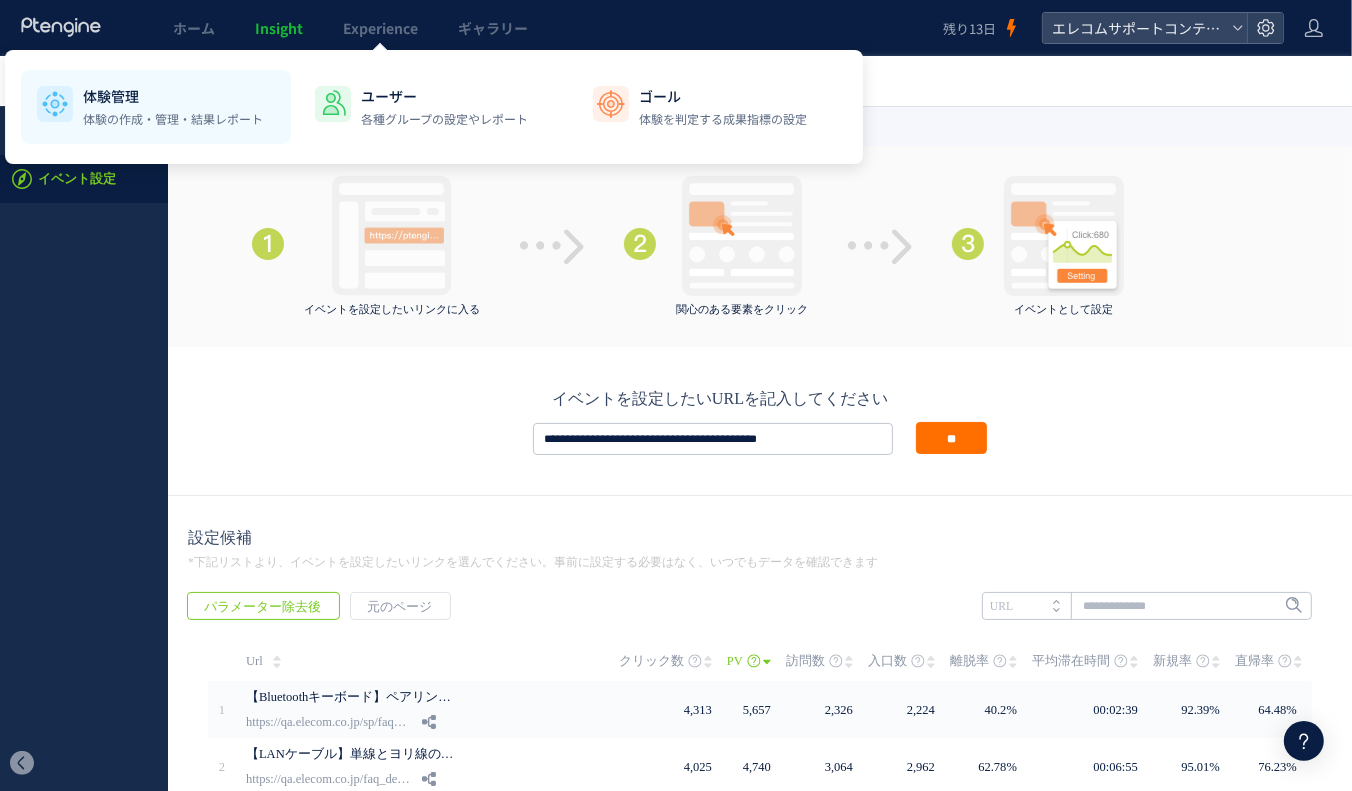 click on "体験管理 体験の作成・管理・結果レポート" 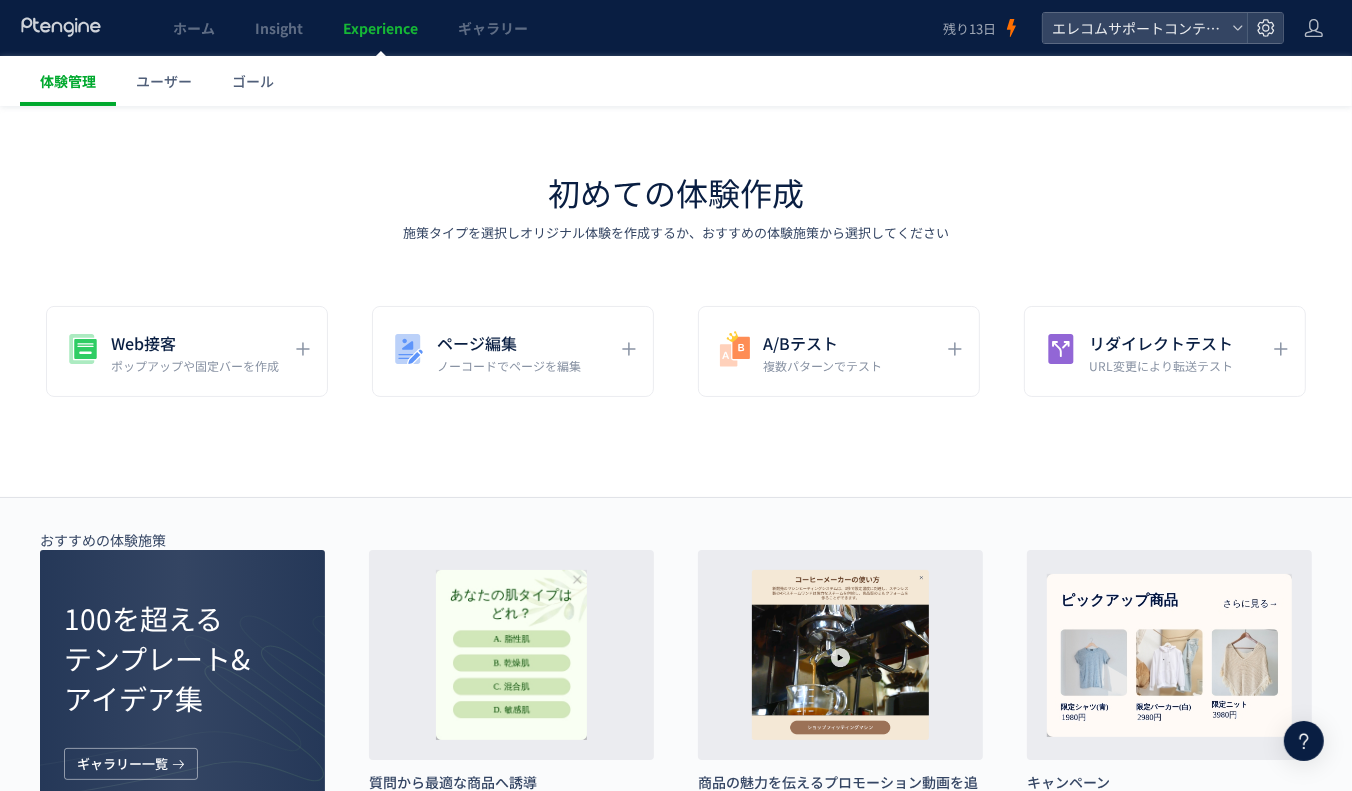 click on "体験管理" at bounding box center (68, 81) 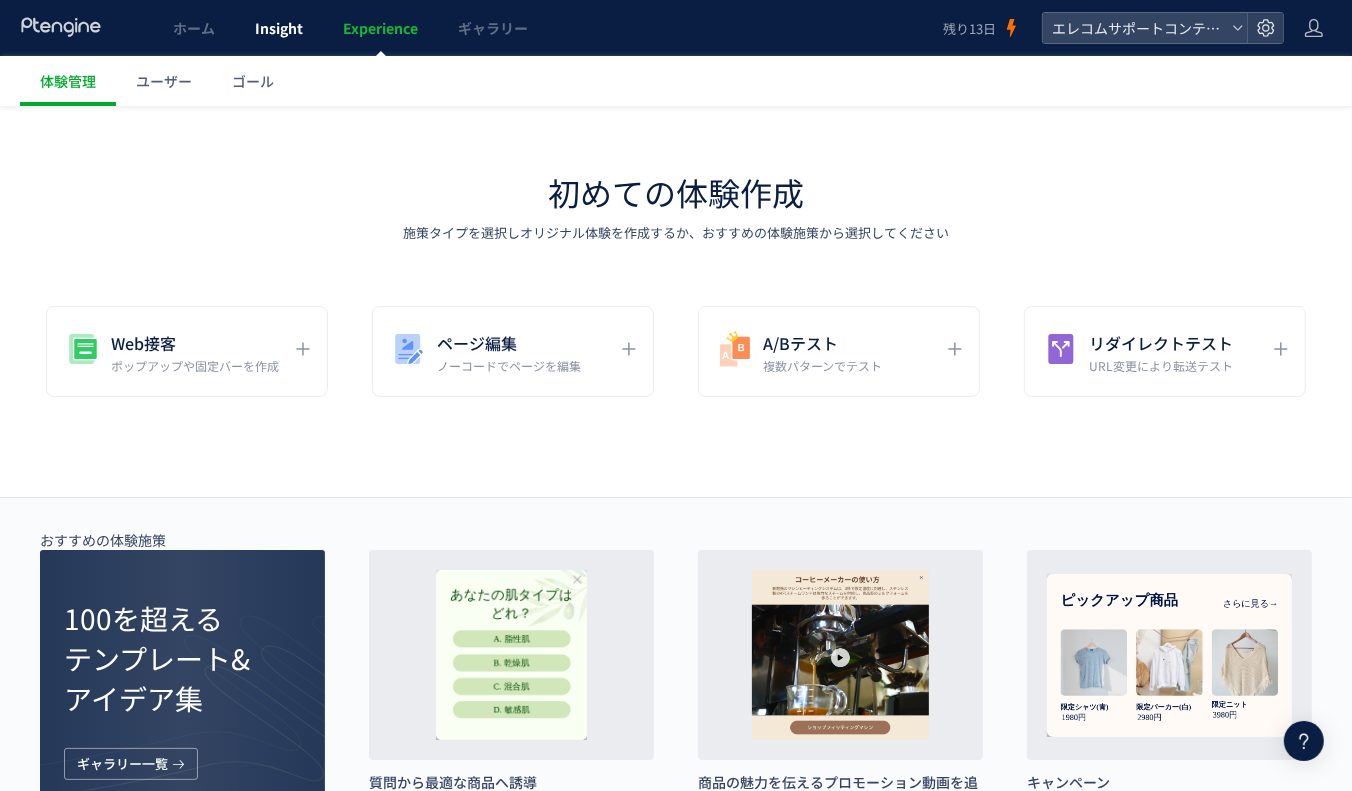 click on "Insight" at bounding box center (279, 28) 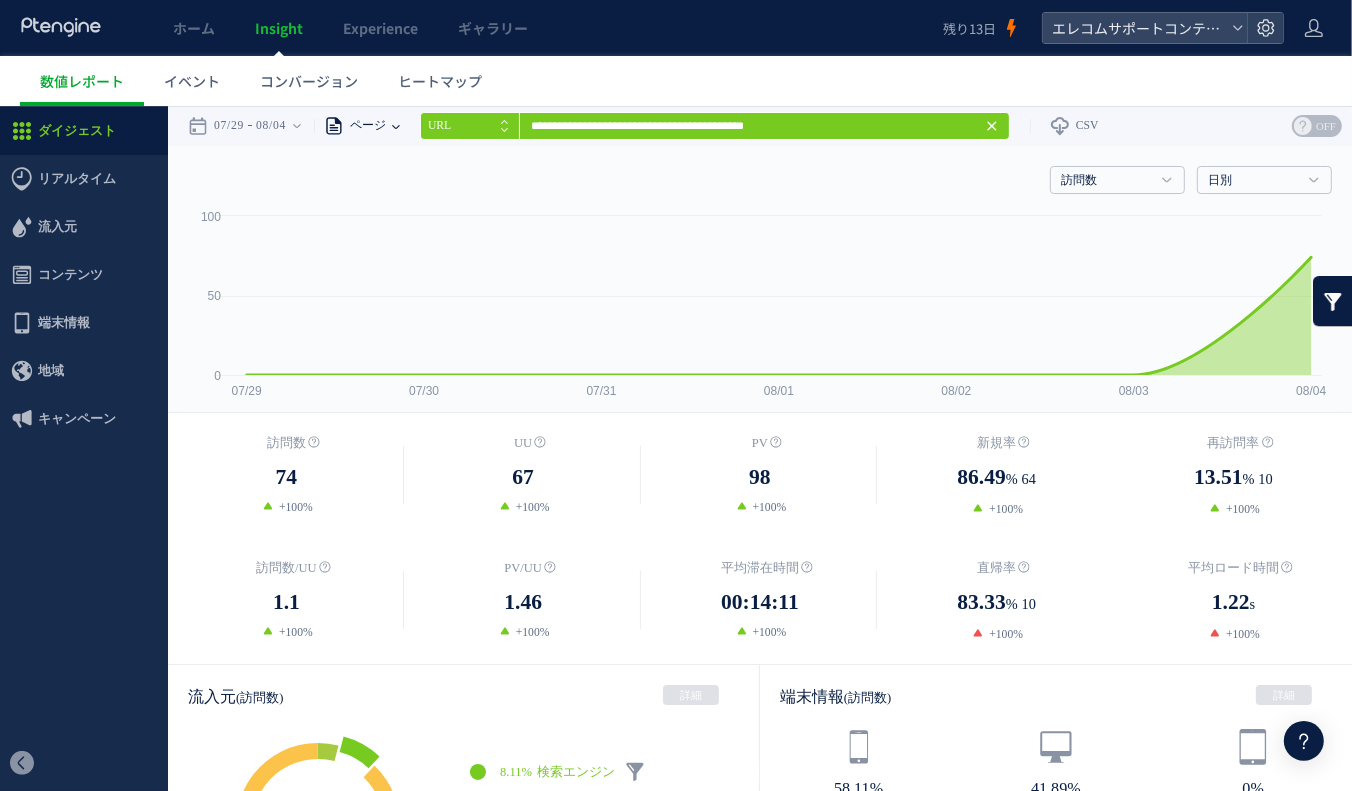 click on "ページ" at bounding box center (365, 125) 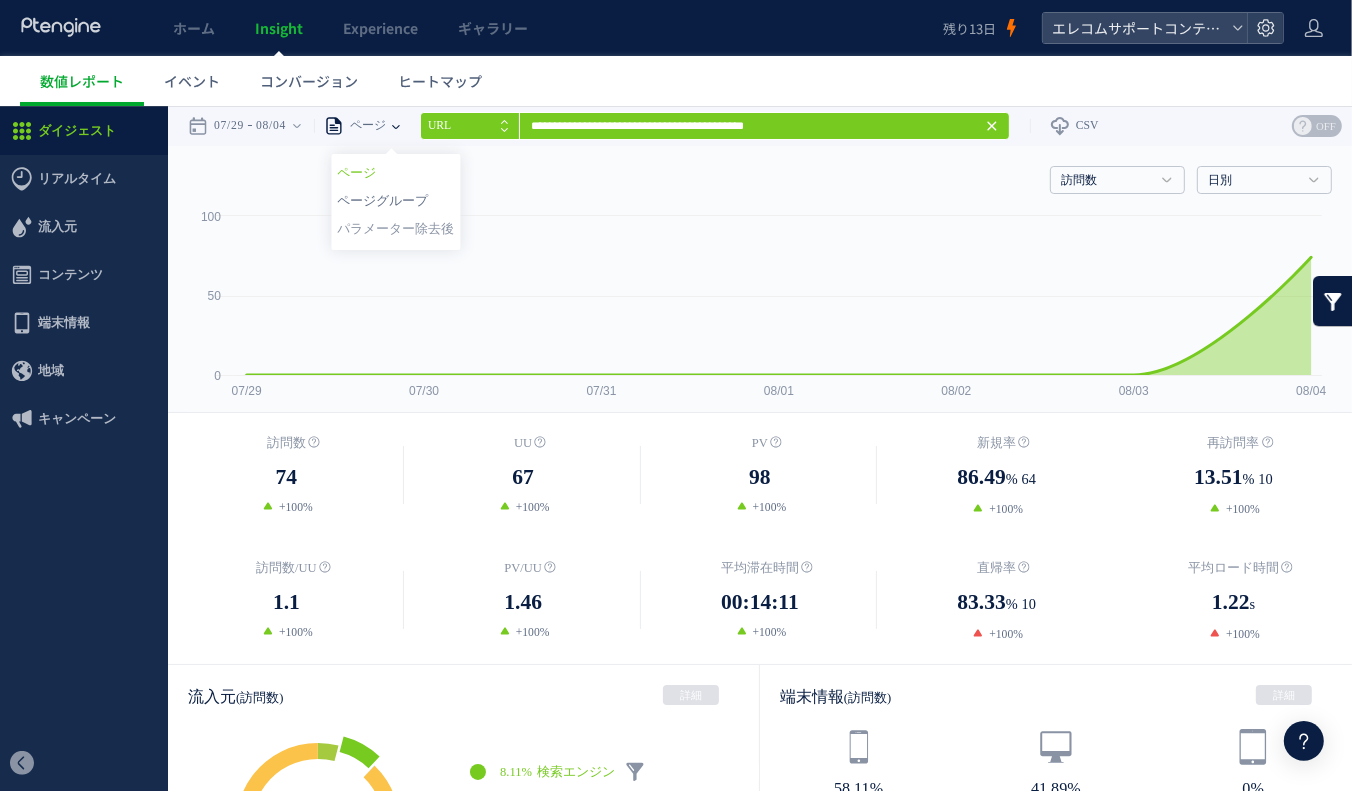 click on "ページグループ" at bounding box center (395, 200) 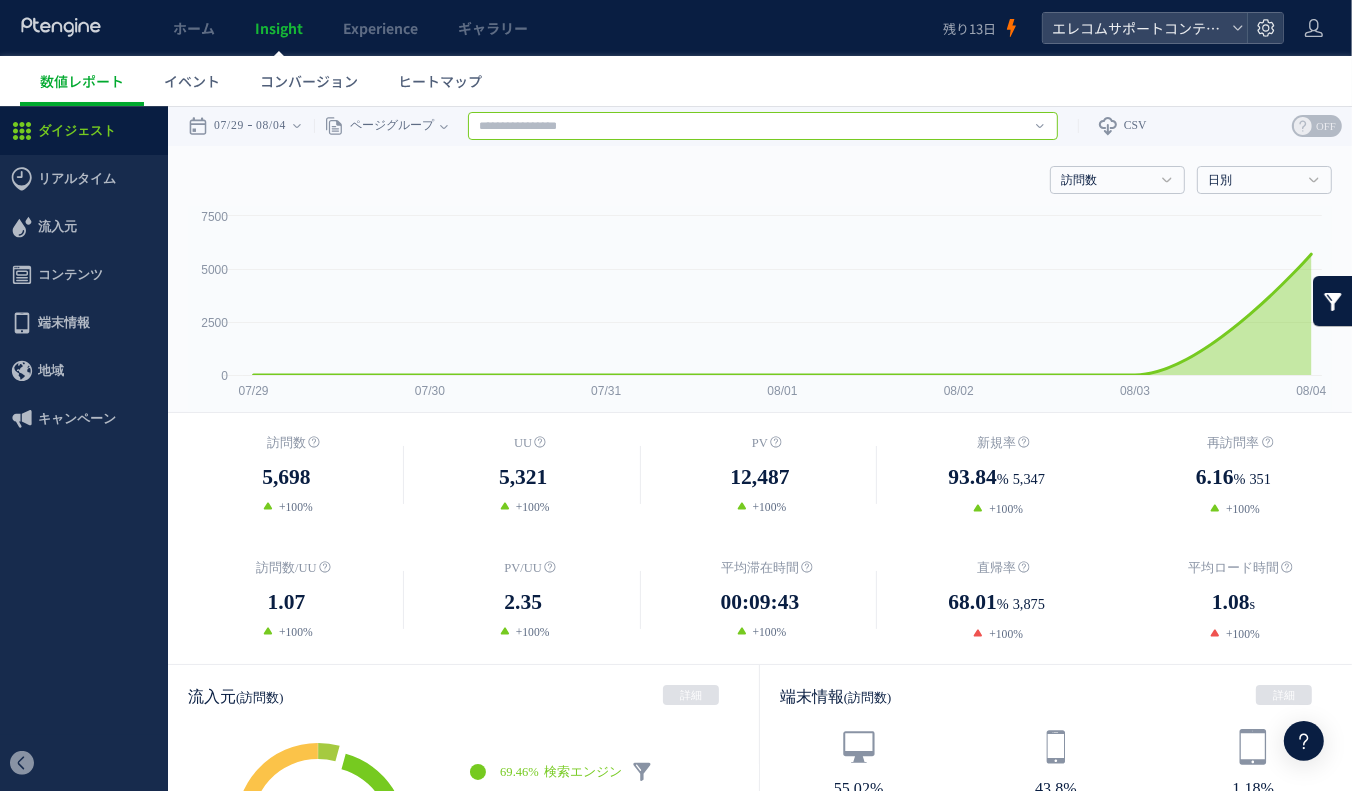 click at bounding box center [763, 125] 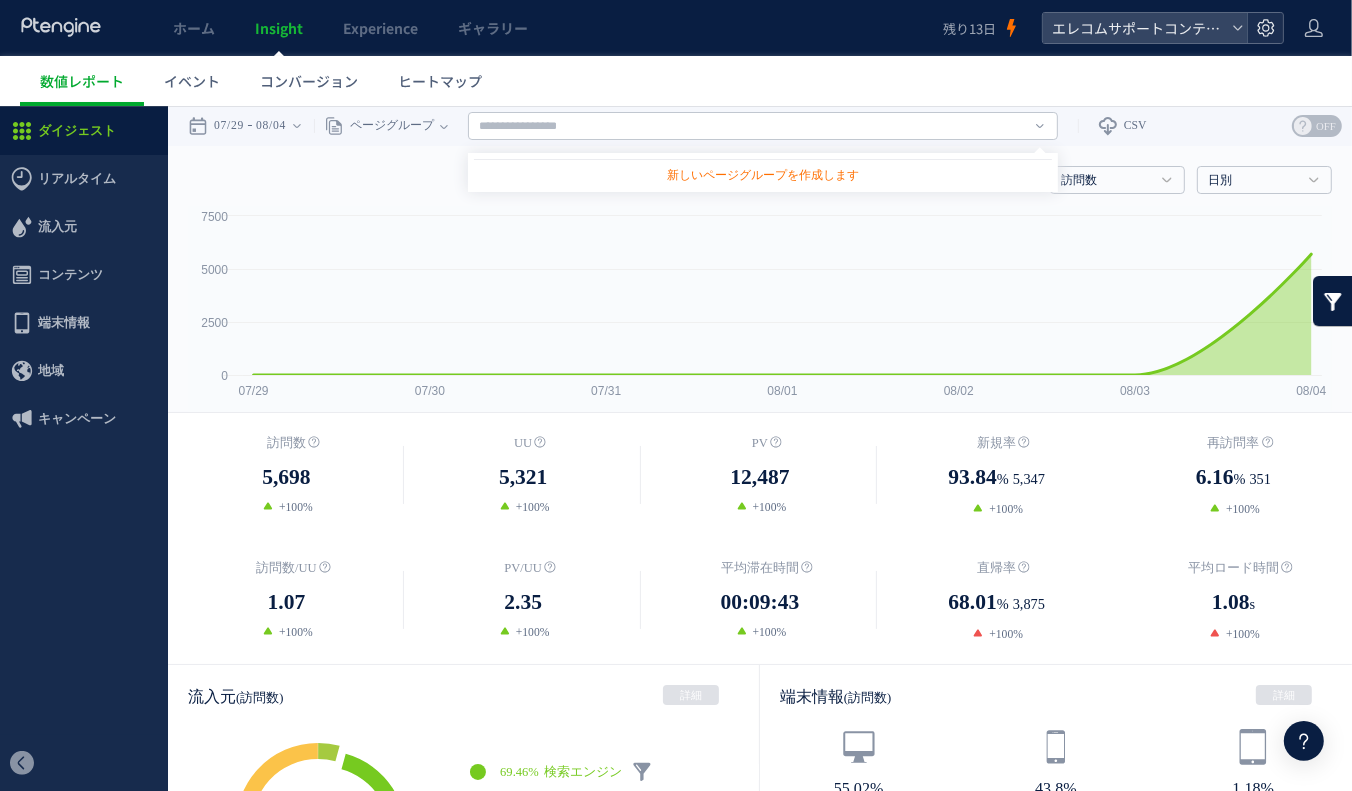 click 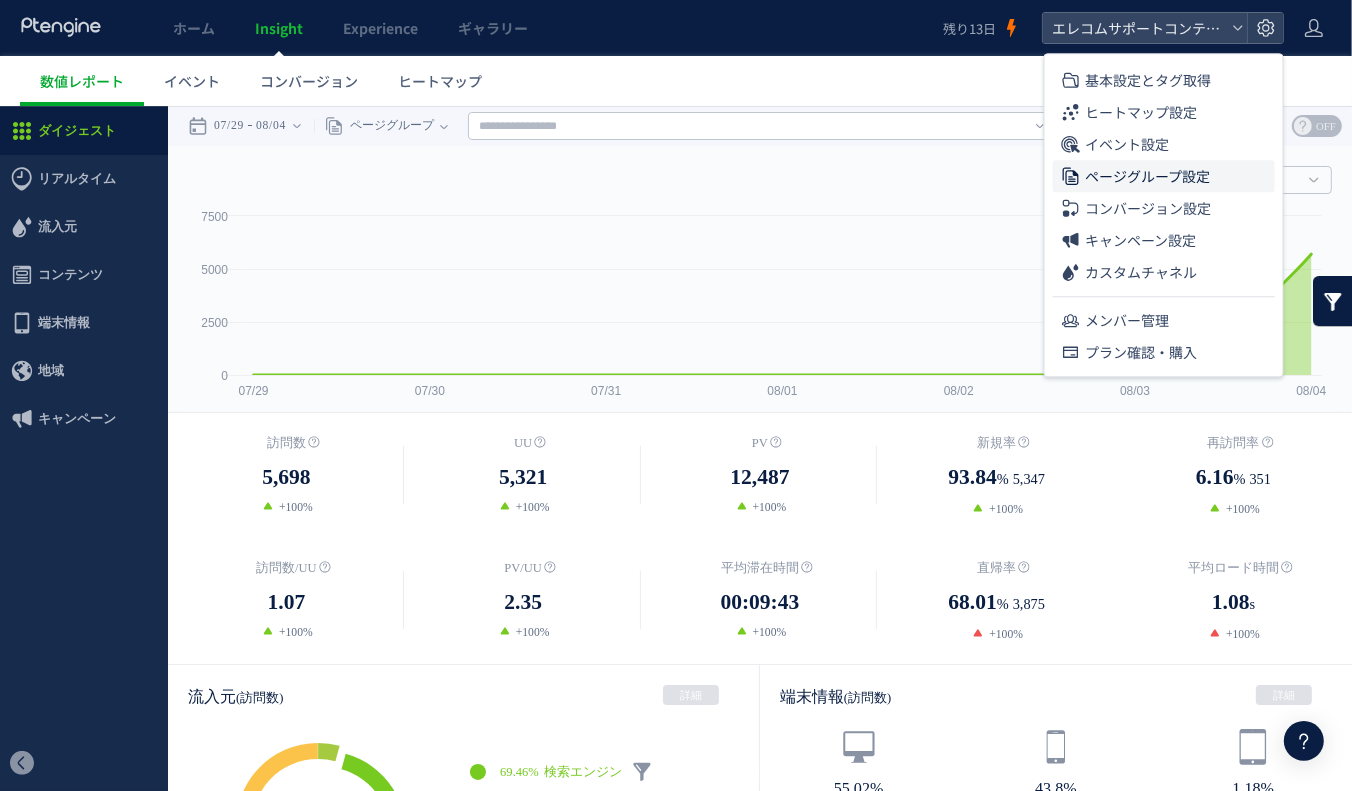 click on "ページグループ設定" 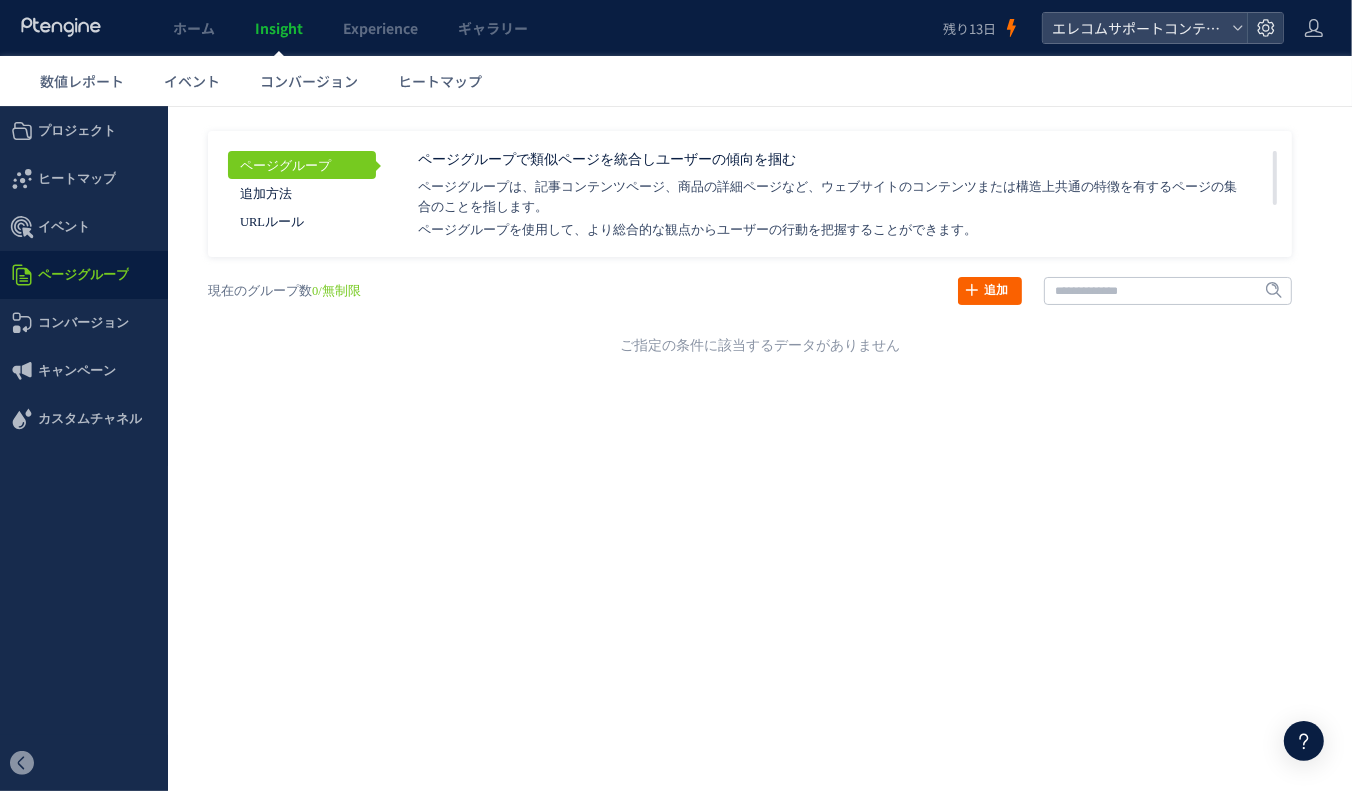 click on "追加" at bounding box center (990, 290) 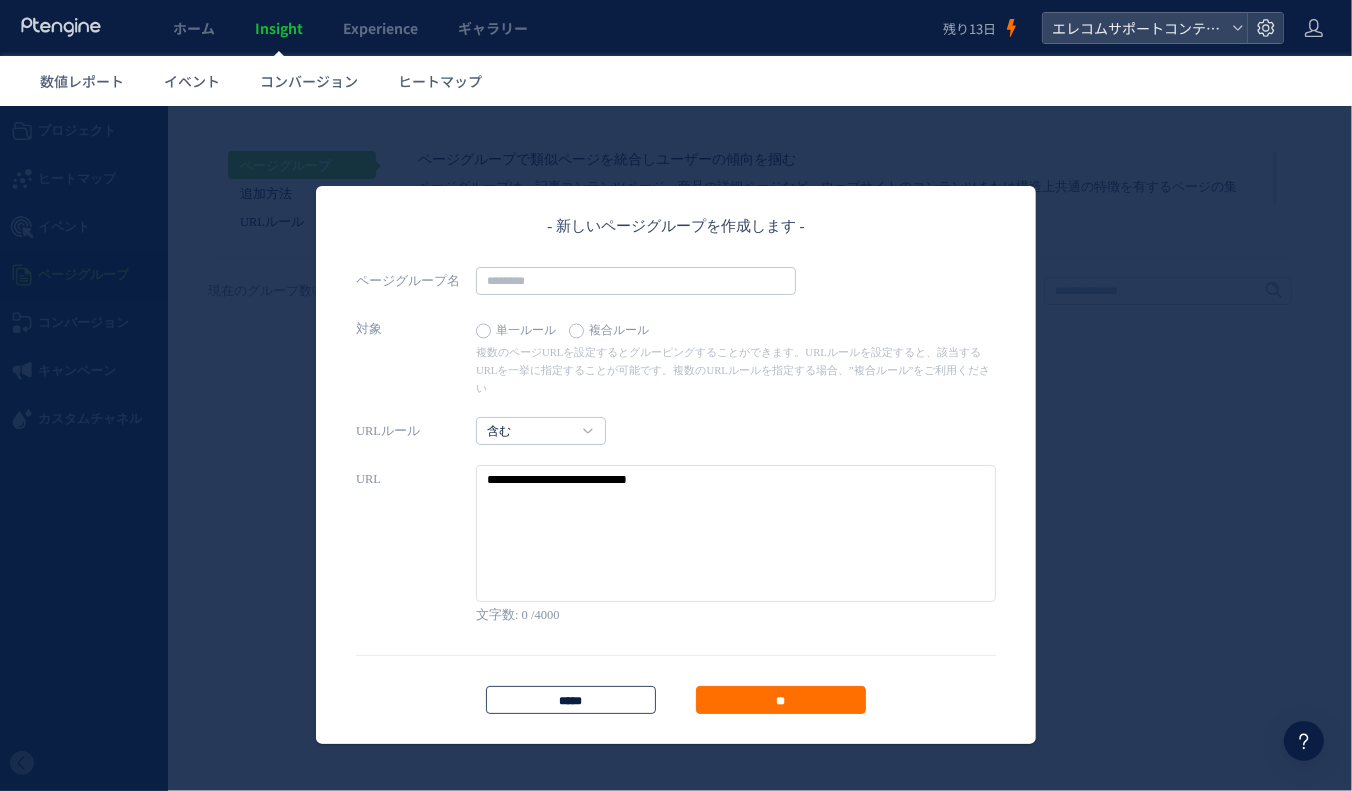 click on "*****" at bounding box center [571, 699] 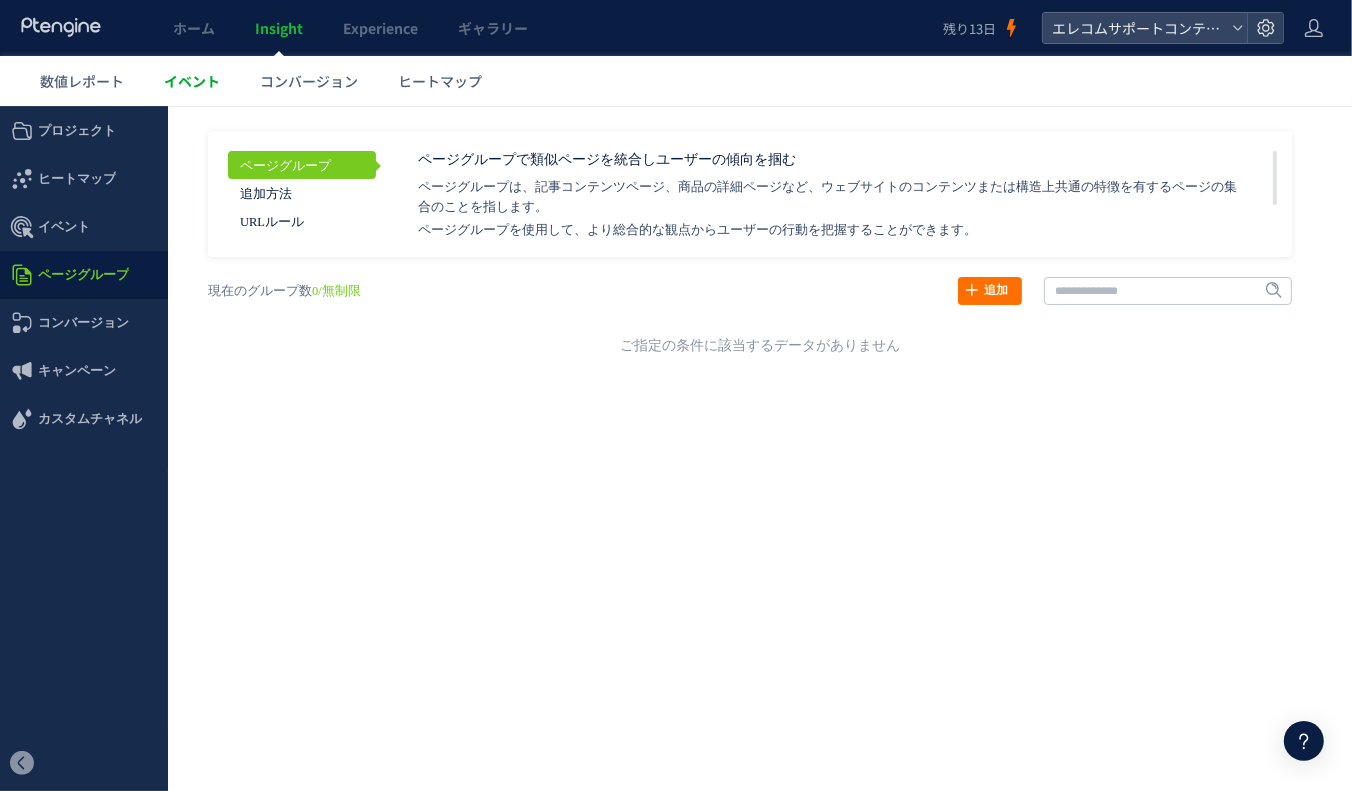 click on "イベント" at bounding box center (192, 81) 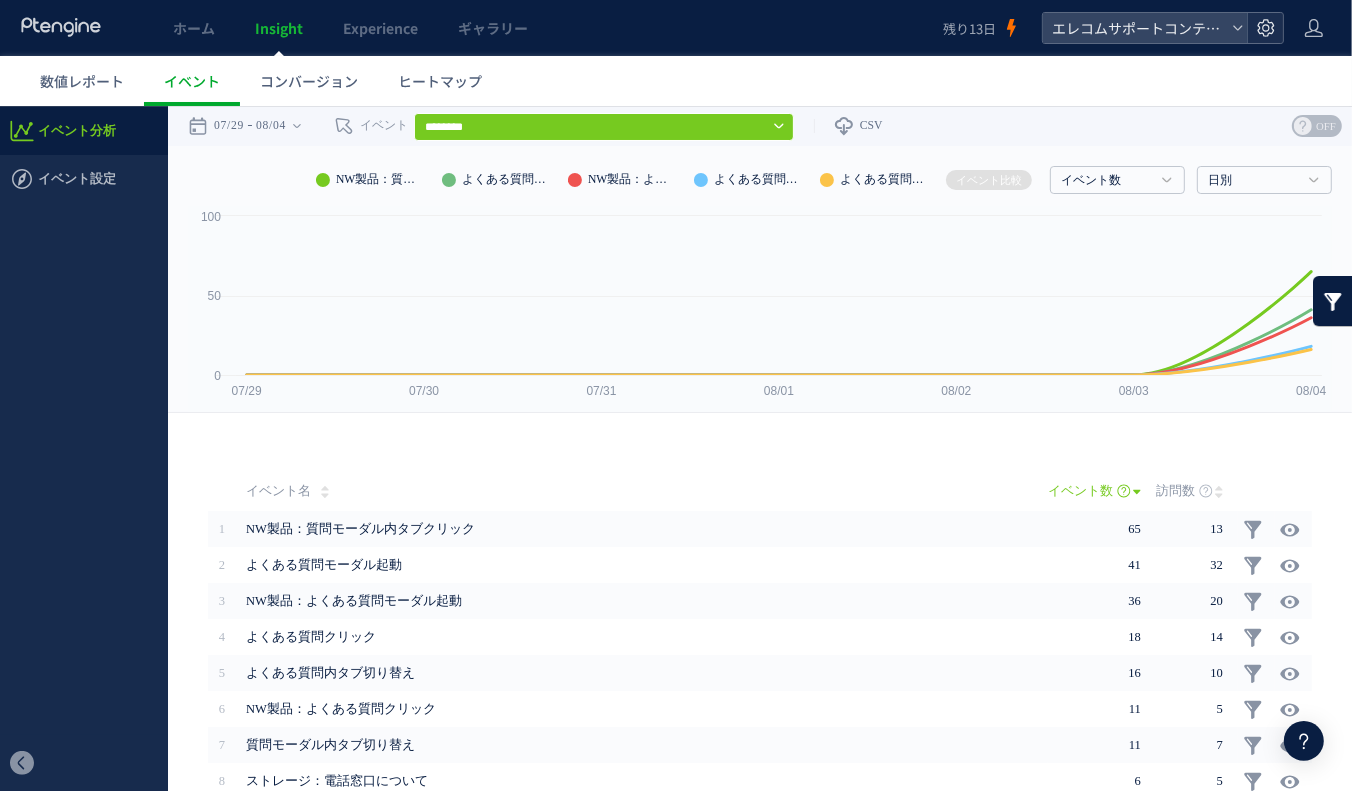 click 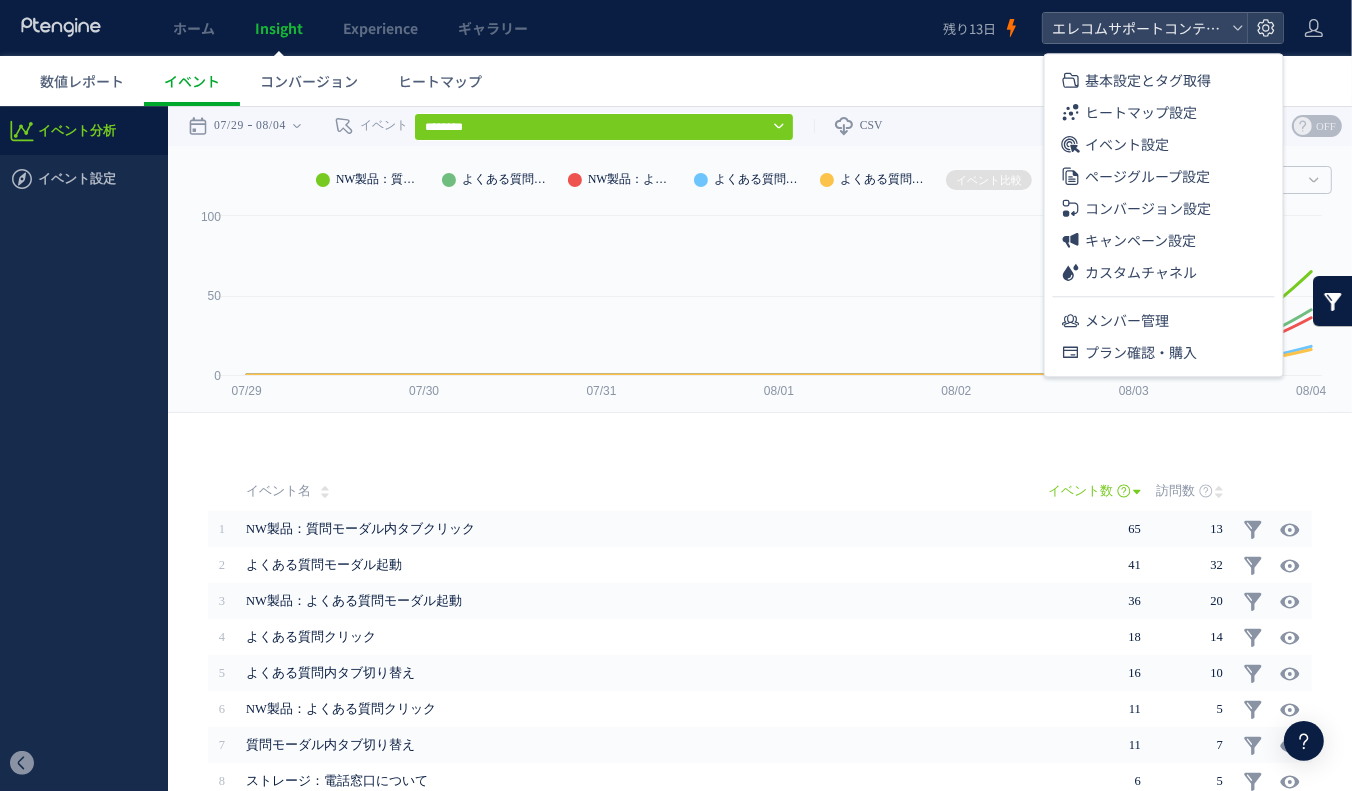 click on "基本設定とタグ取得 ヒートマップ設定 イベント設定 ページグループ設定 コンバージョン設定 キャンペーン設定 カスタムチャネル メンバー管理 プラン確認・購入" 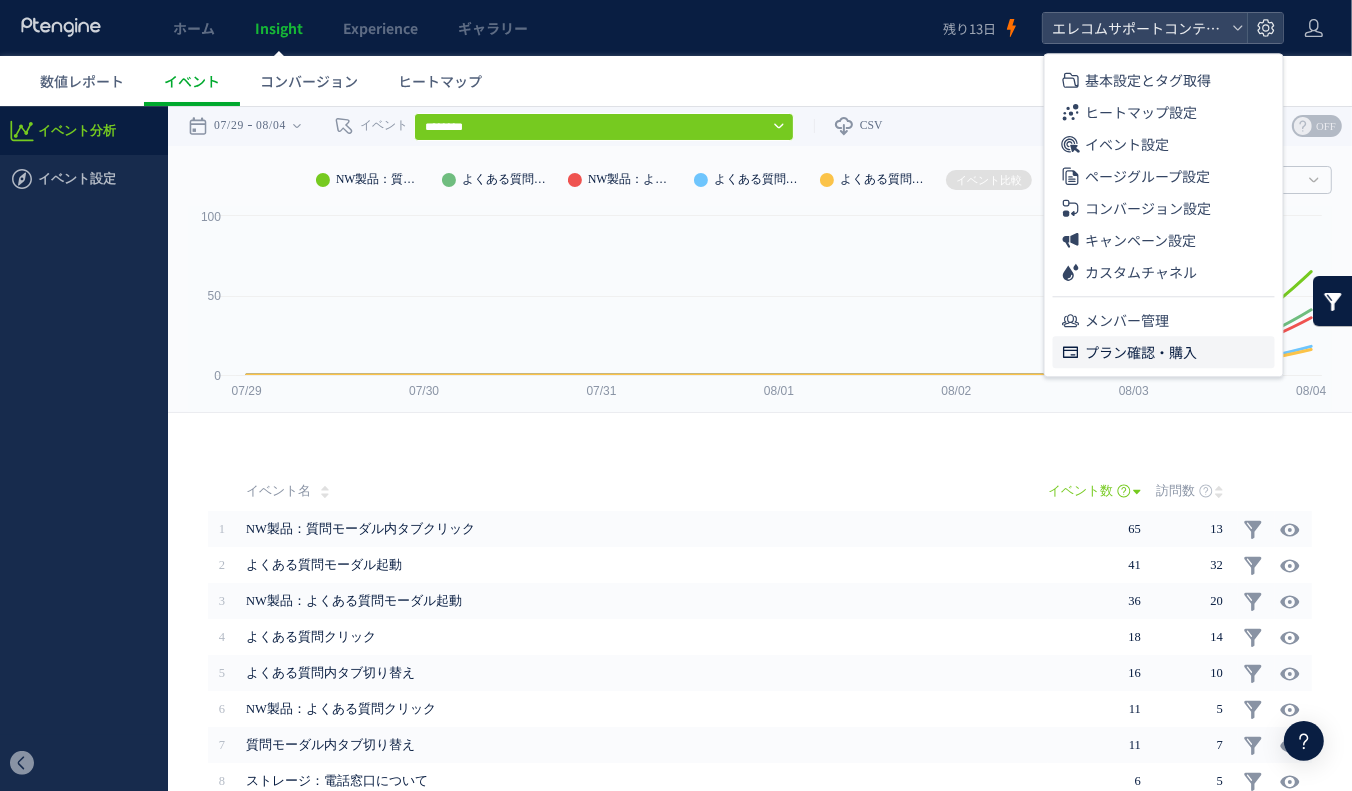 click on "プラン確認・購入" at bounding box center [1142, 352] 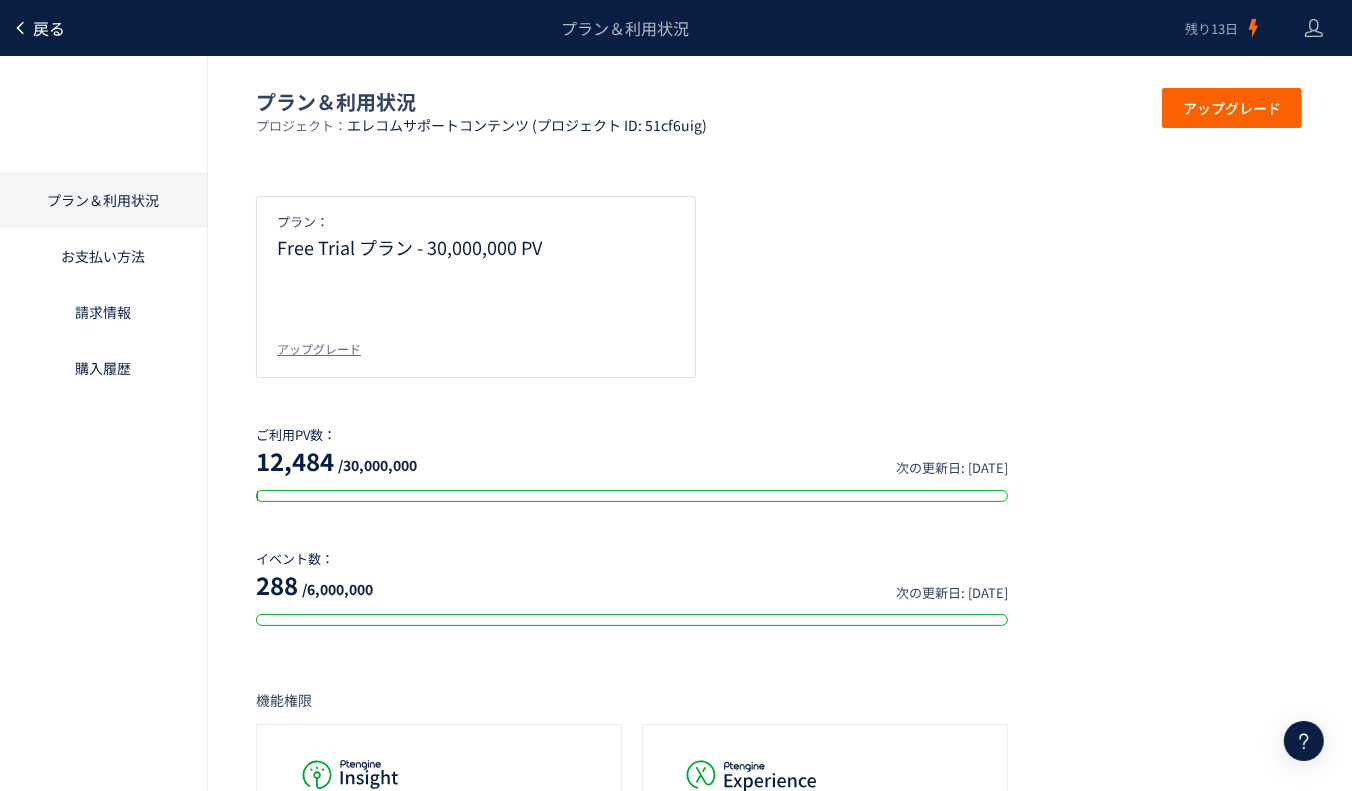 click on "戻る" 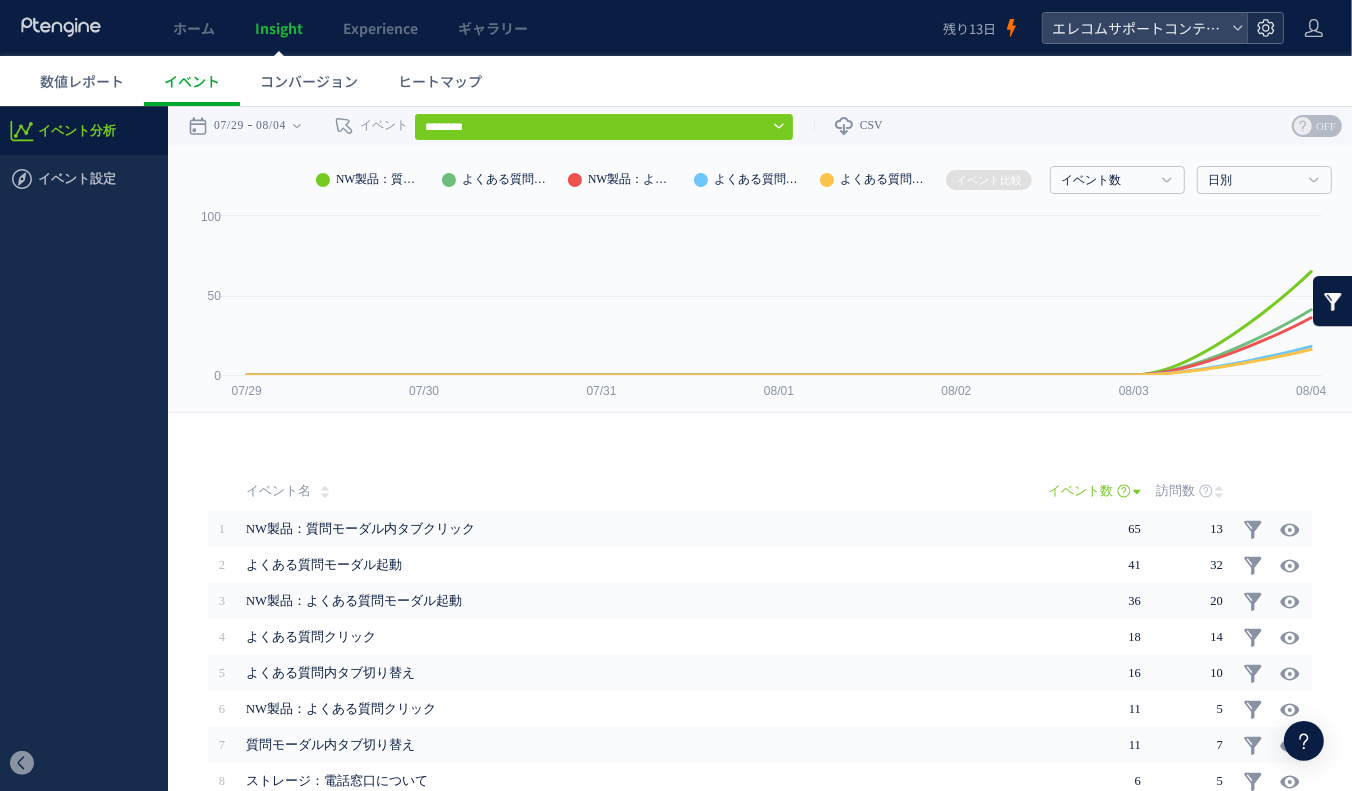 click 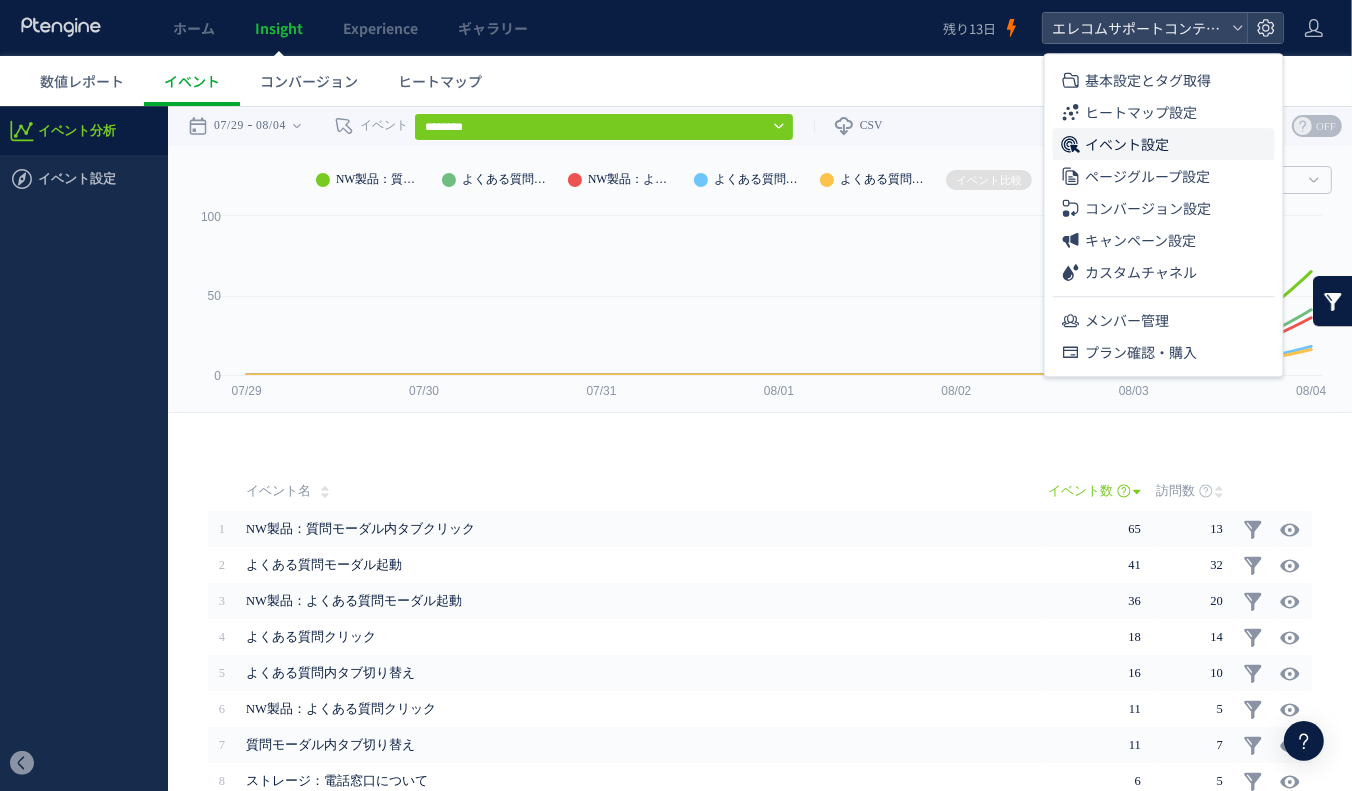 click on "イベント設定" 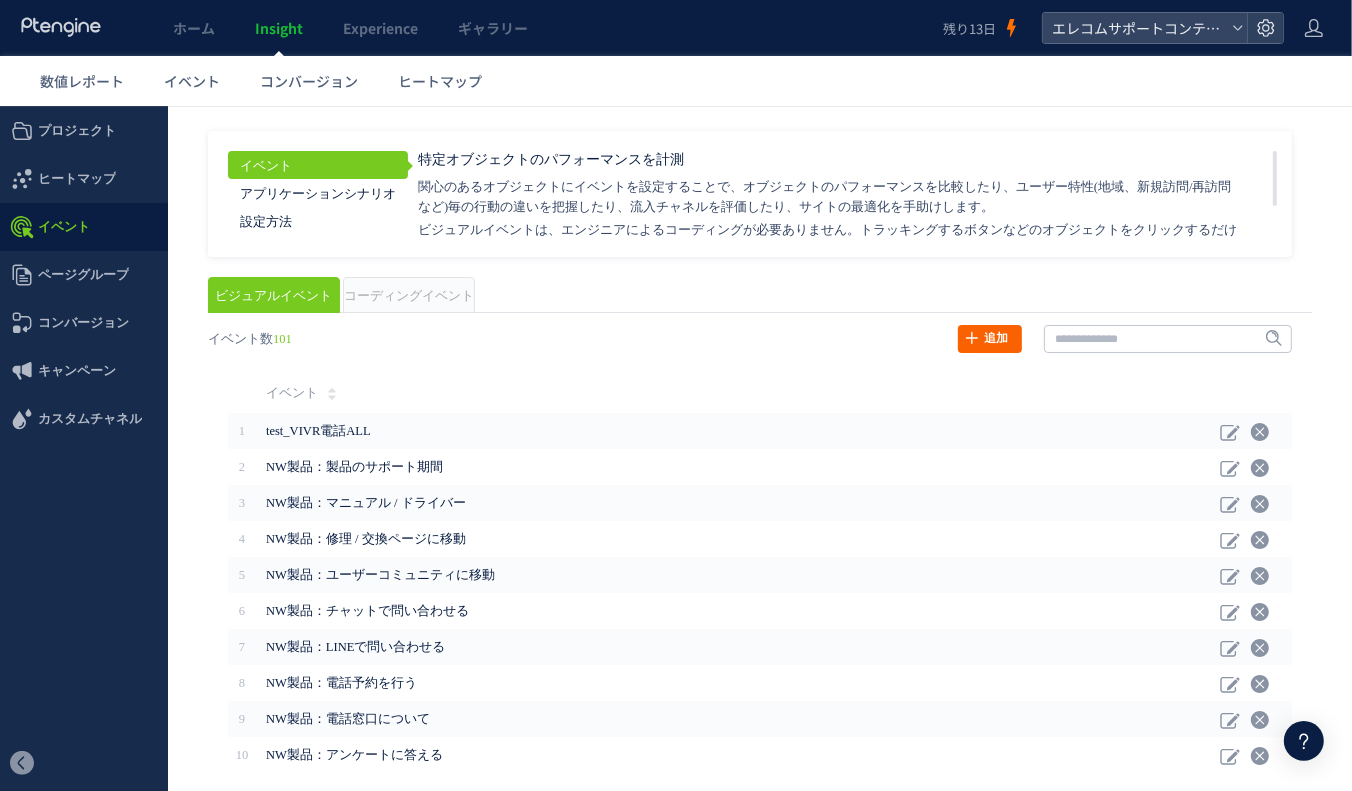 click on "追加" at bounding box center (990, 338) 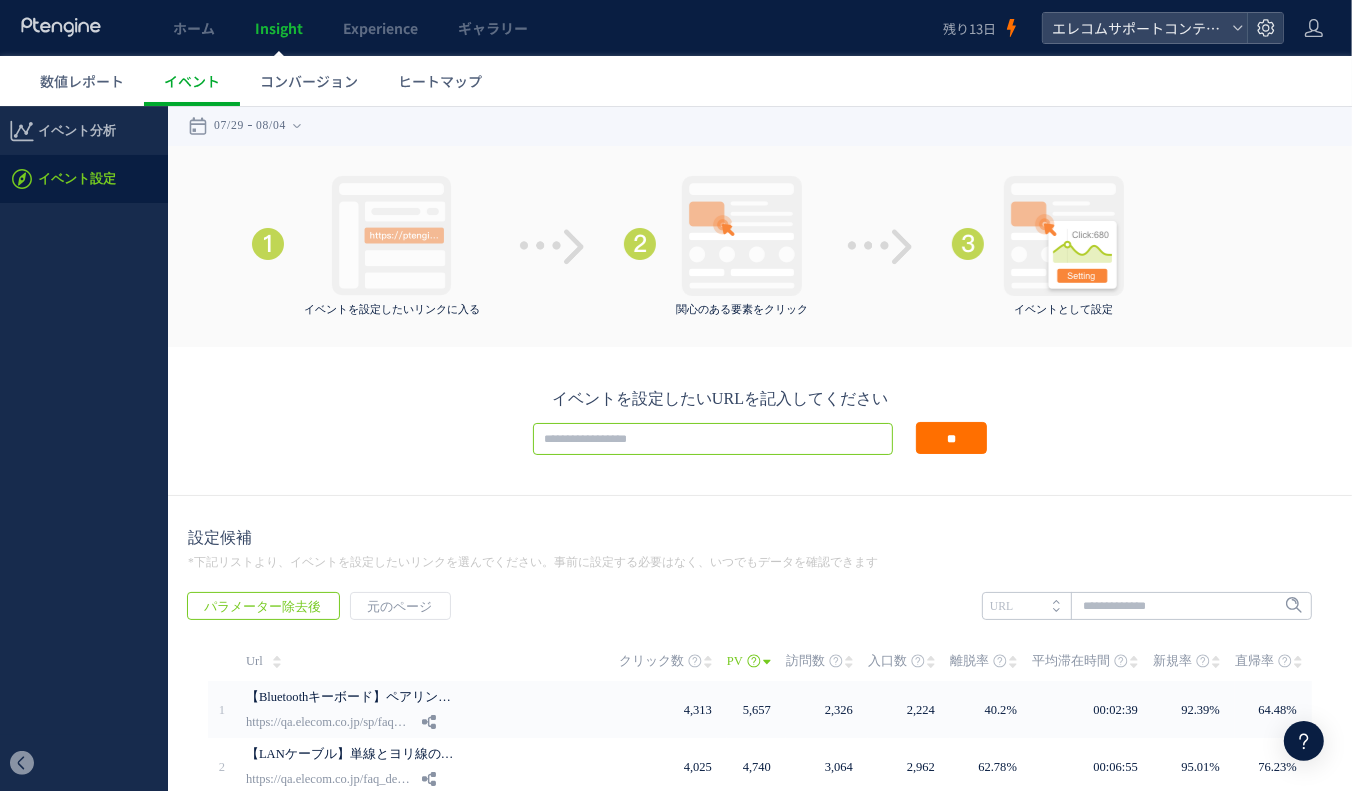 click at bounding box center [713, 438] 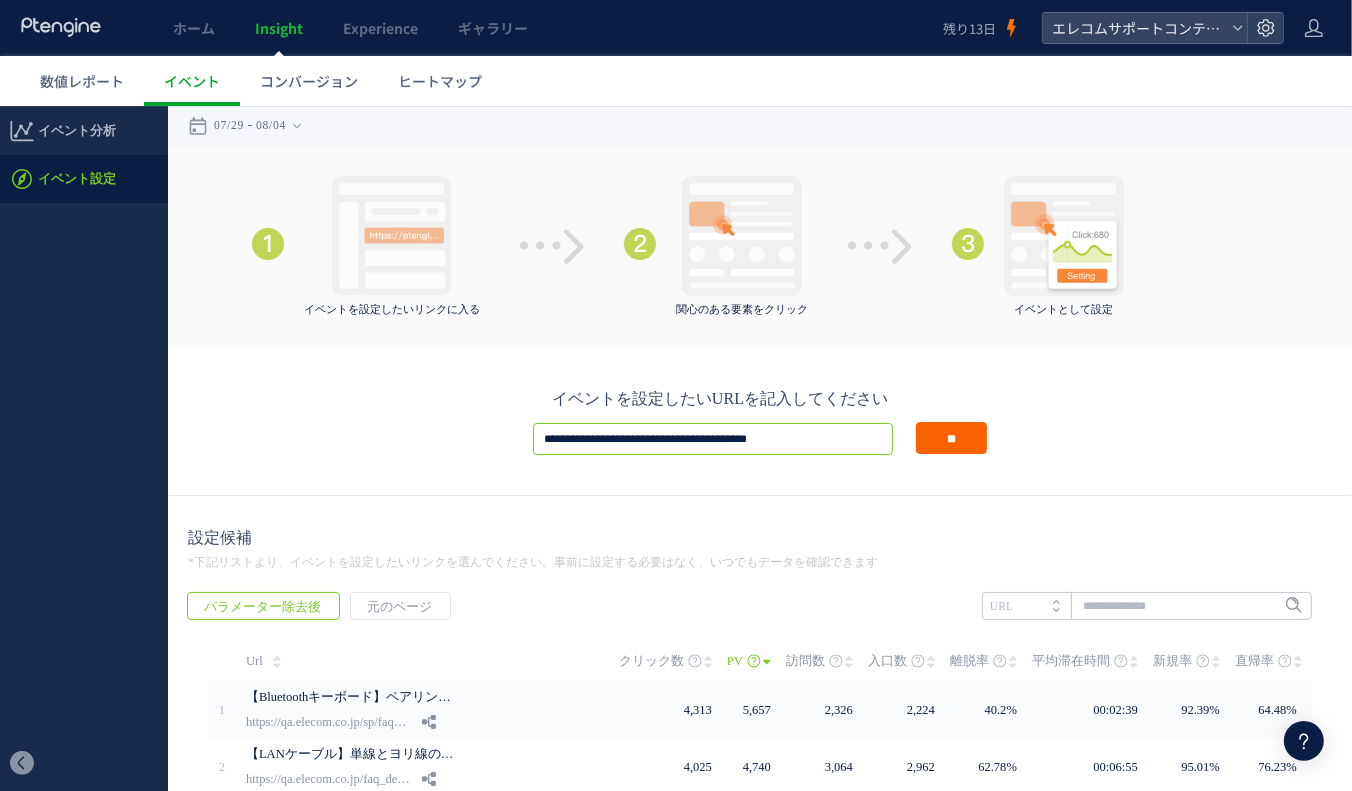 type on "**********" 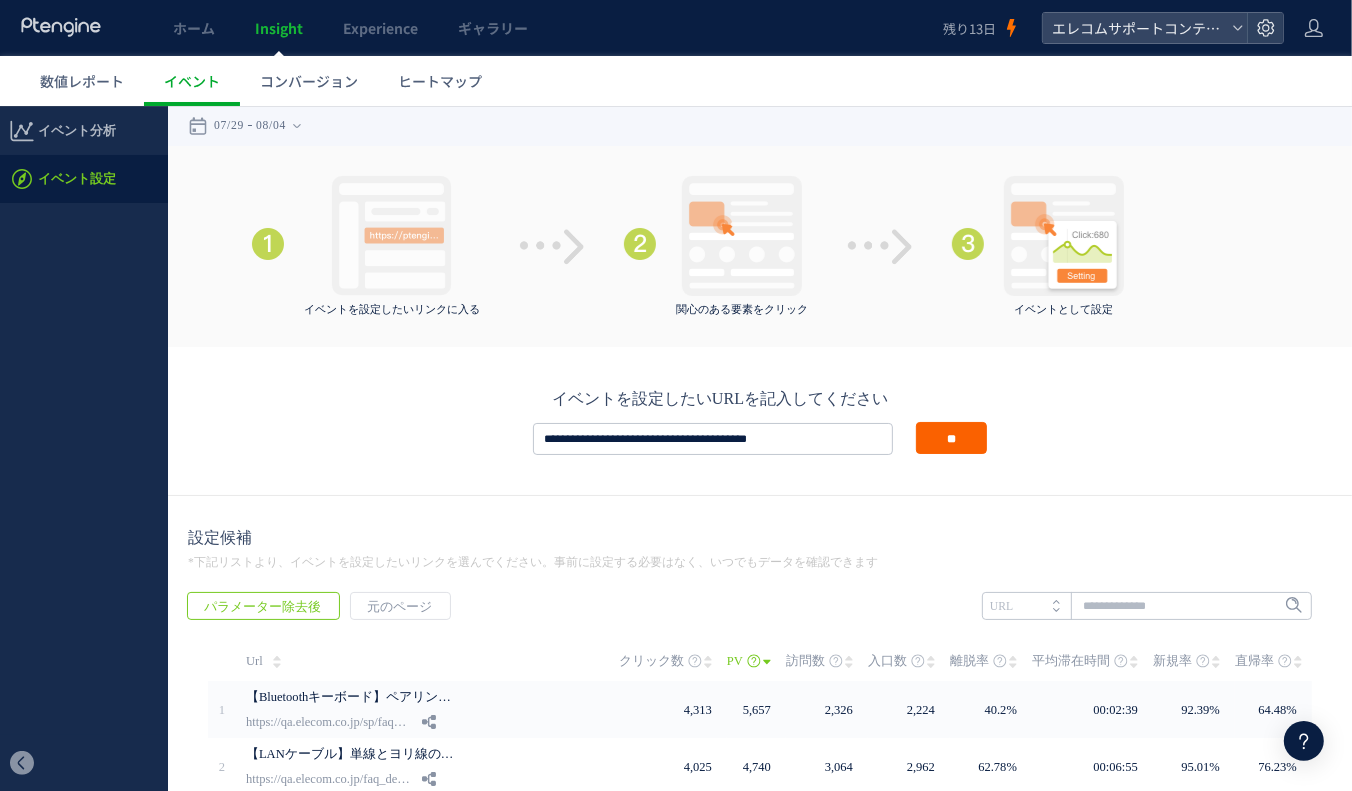 click on "**" at bounding box center [951, 437] 